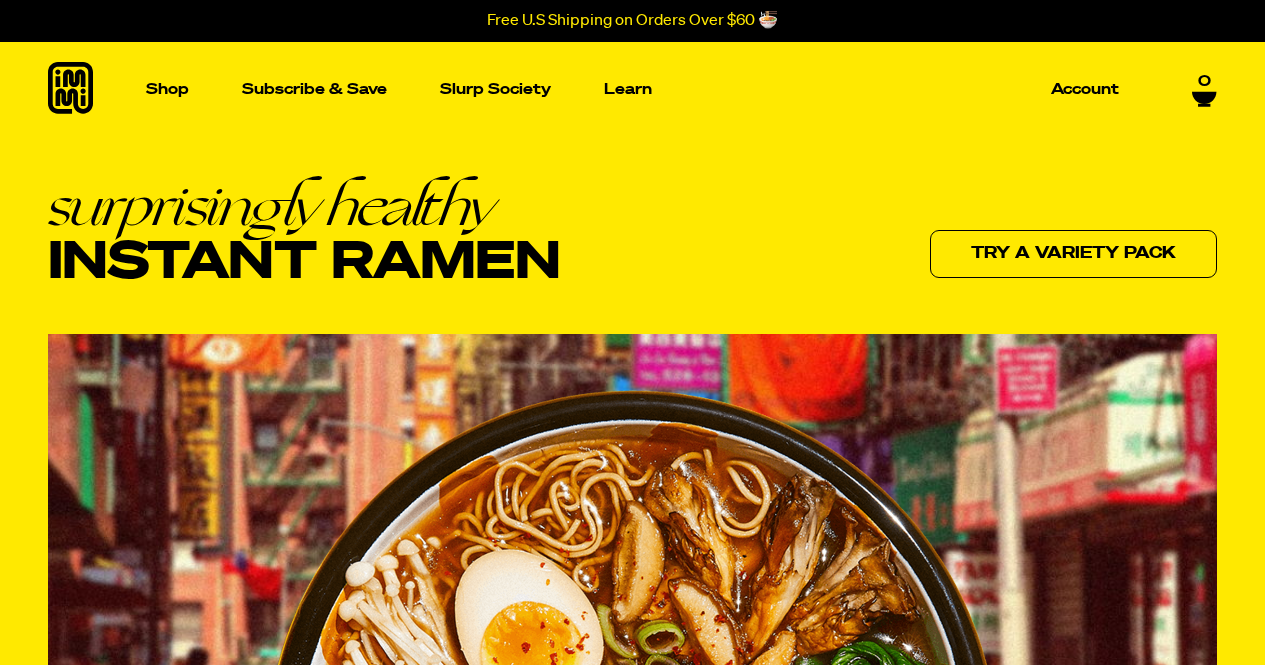 scroll, scrollTop: 0, scrollLeft: 0, axis: both 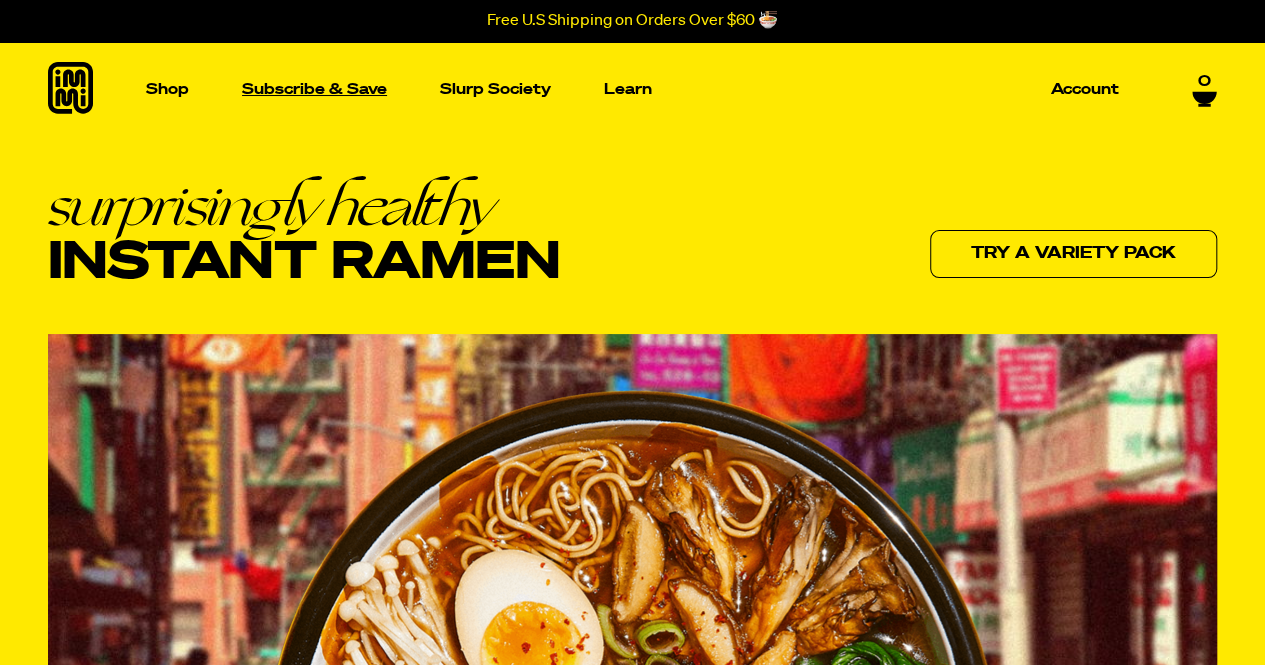 click on "Subscribe & Save" at bounding box center (314, 89) 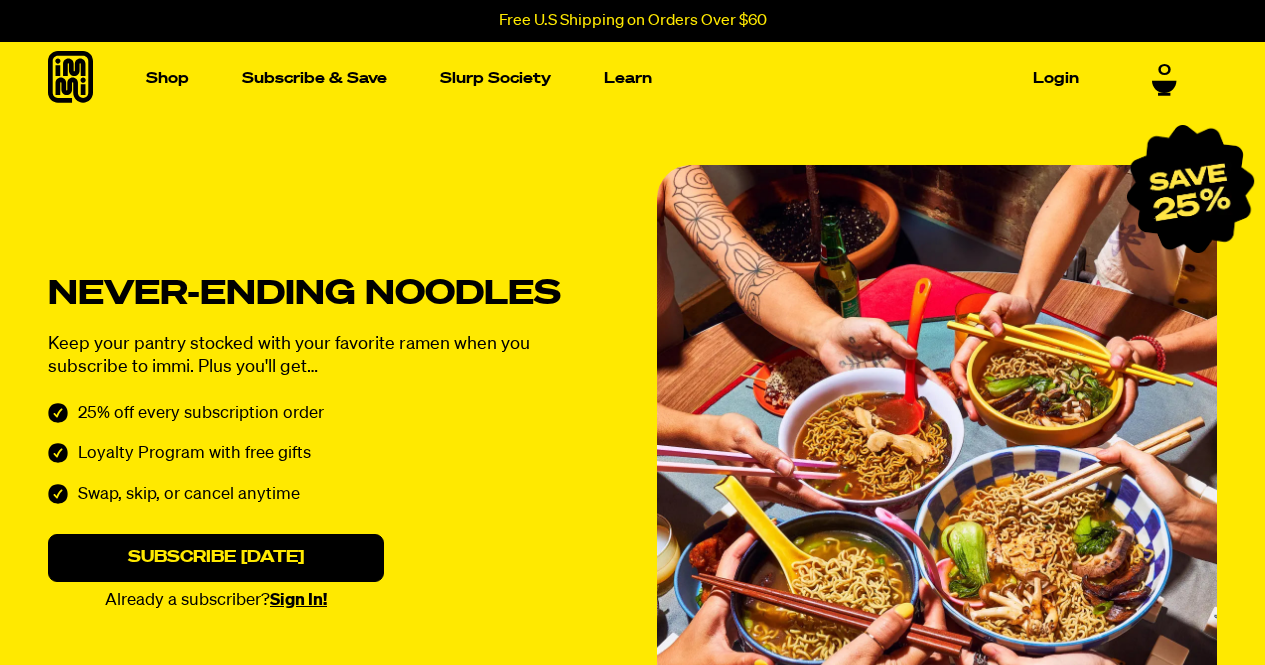 scroll, scrollTop: 0, scrollLeft: 0, axis: both 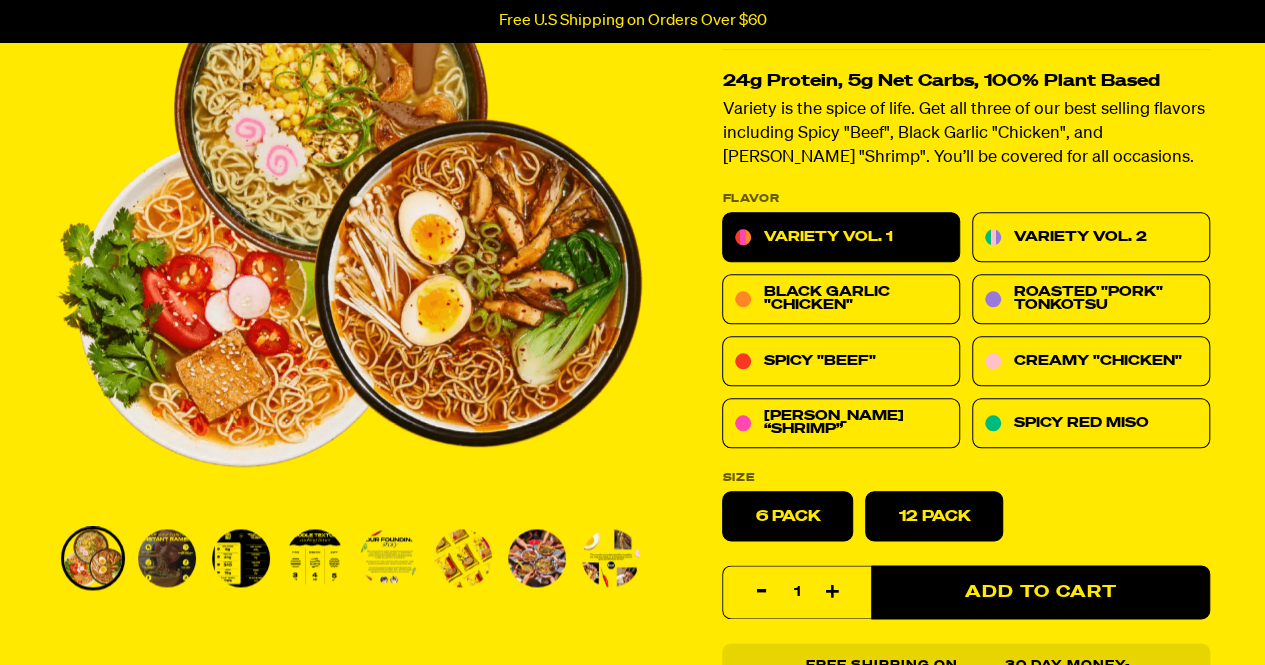 click on "12 Pack" at bounding box center [934, 516] 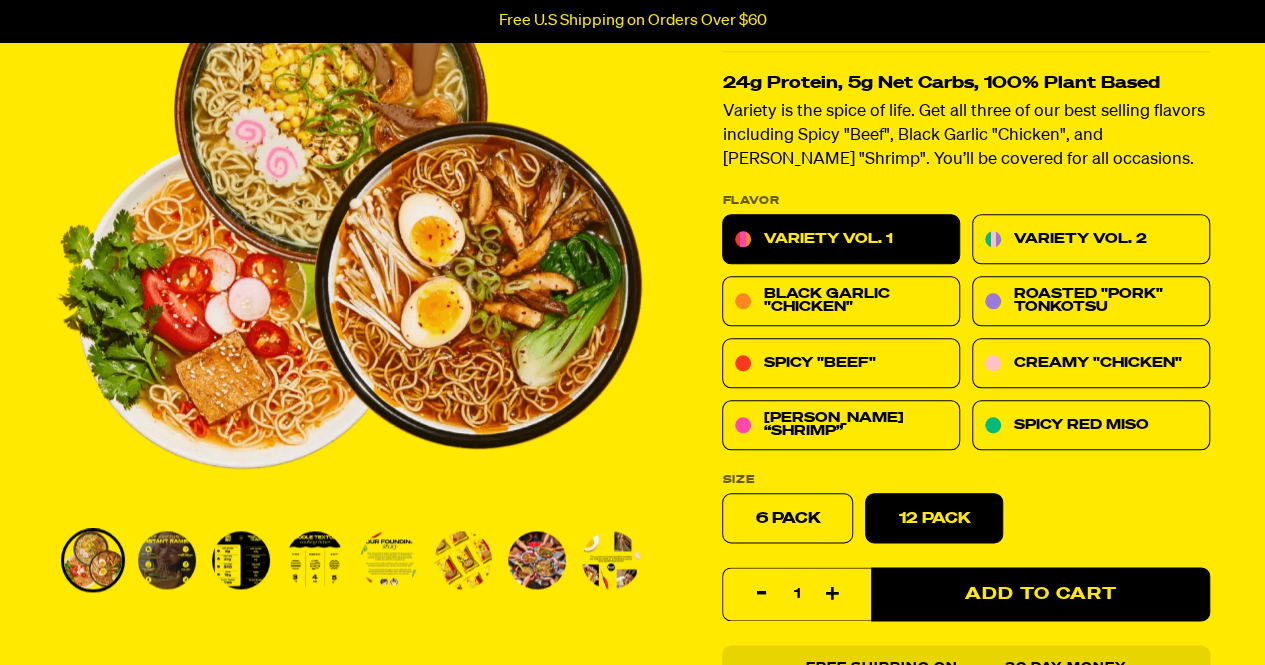 scroll, scrollTop: 900, scrollLeft: 0, axis: vertical 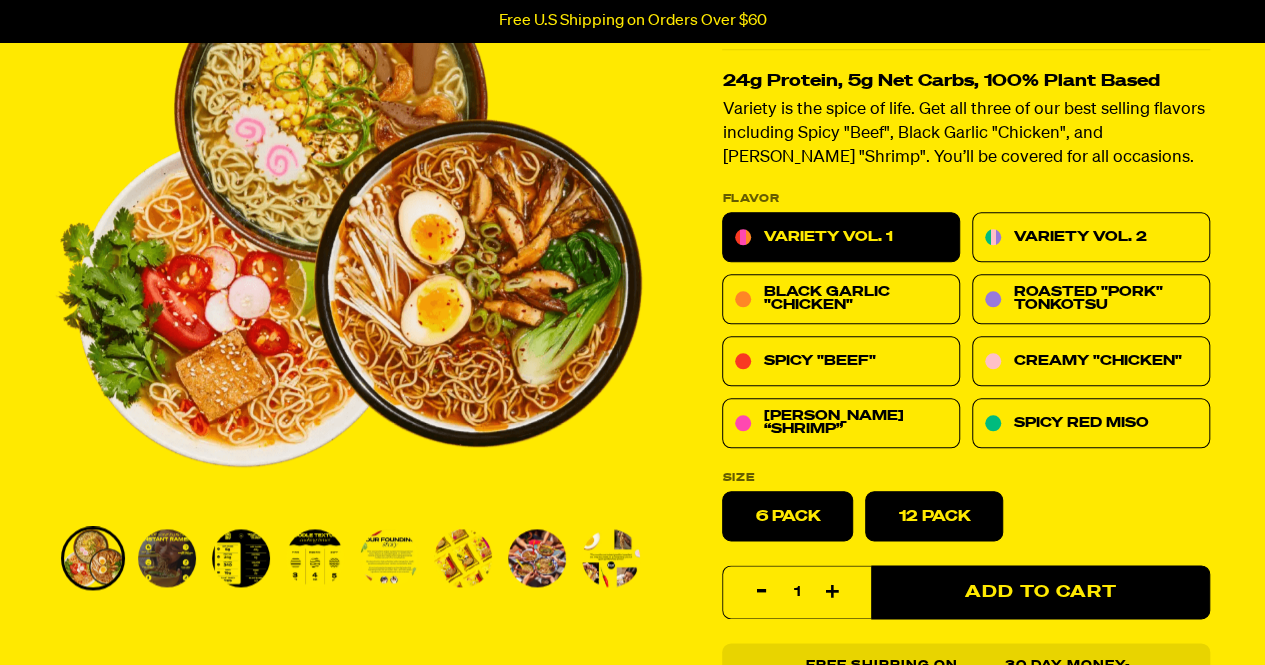 click on "6 Pack" at bounding box center [787, 516] 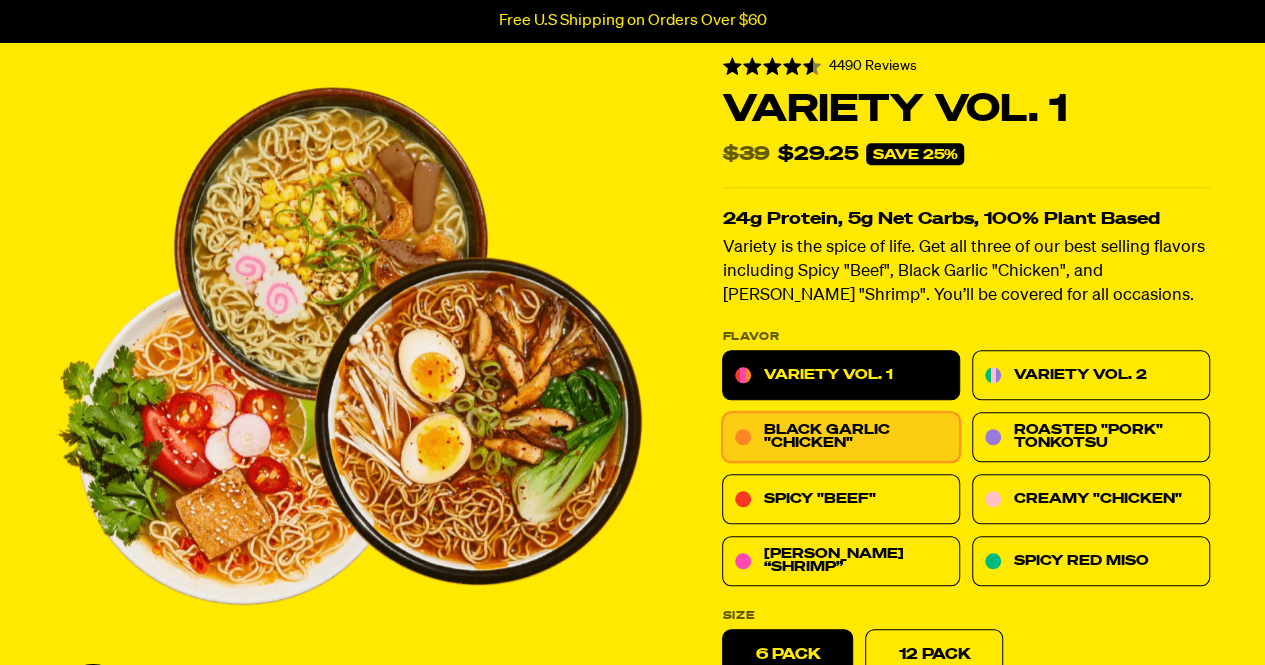 scroll, scrollTop: 800, scrollLeft: 0, axis: vertical 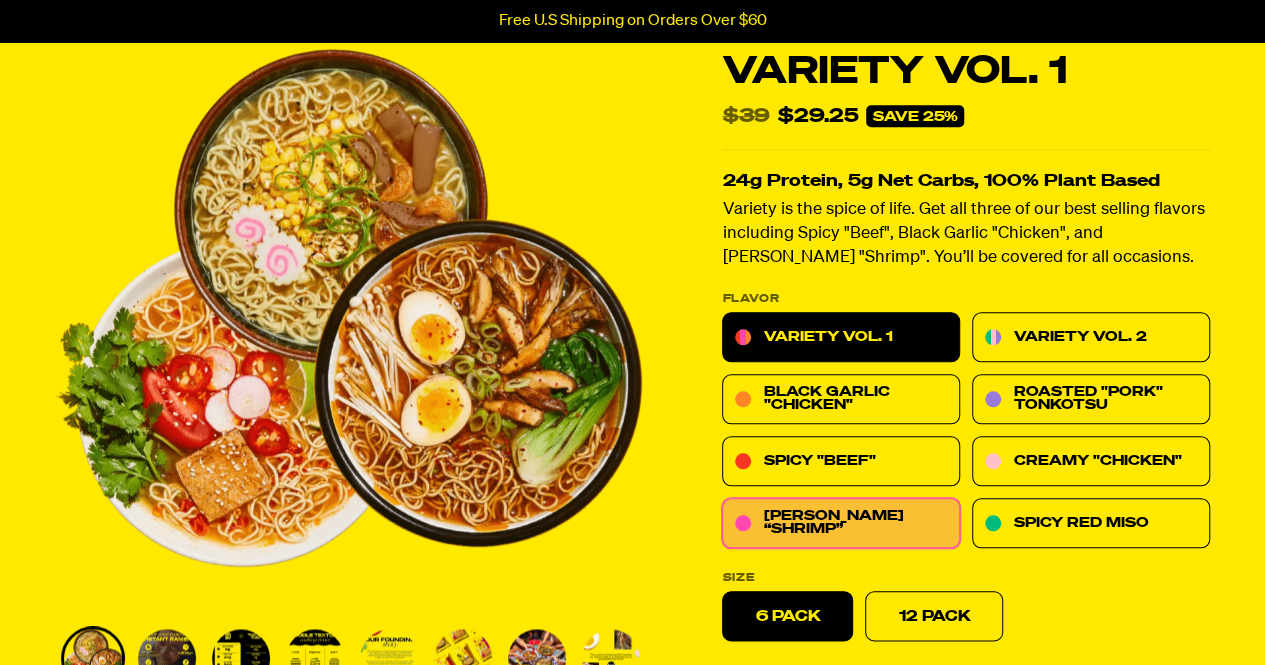 click on "Tom Yum “Shrimp”" at bounding box center [855, 523] 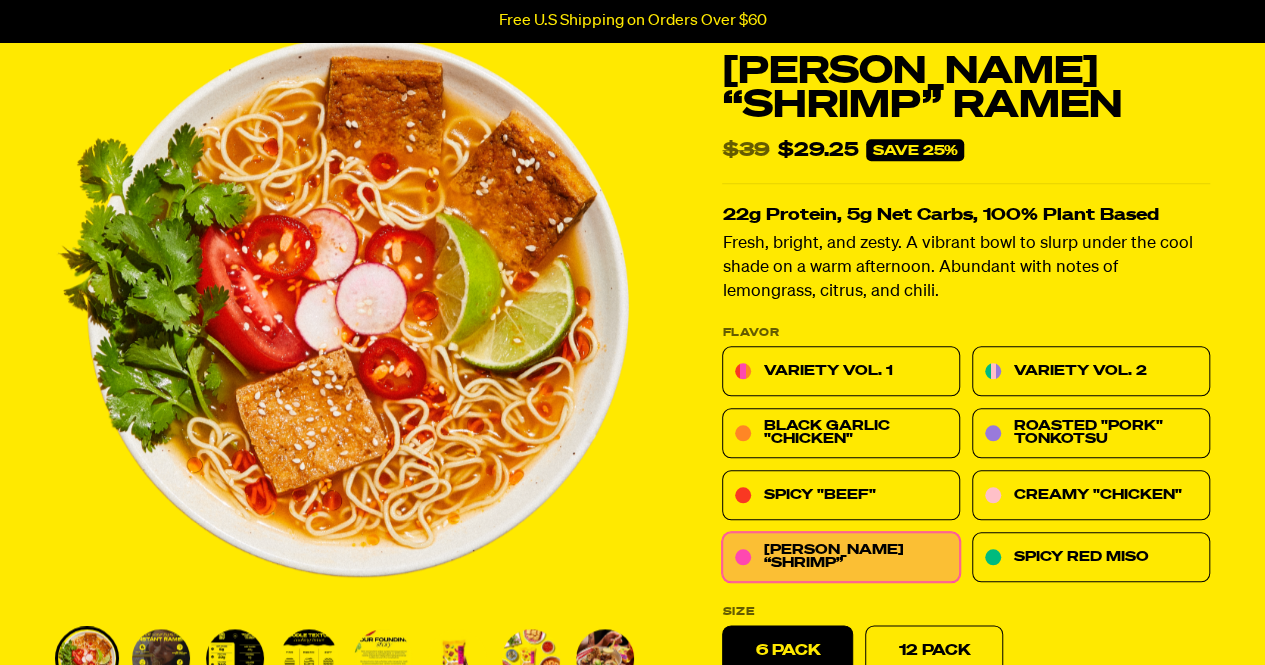 radio on "true" 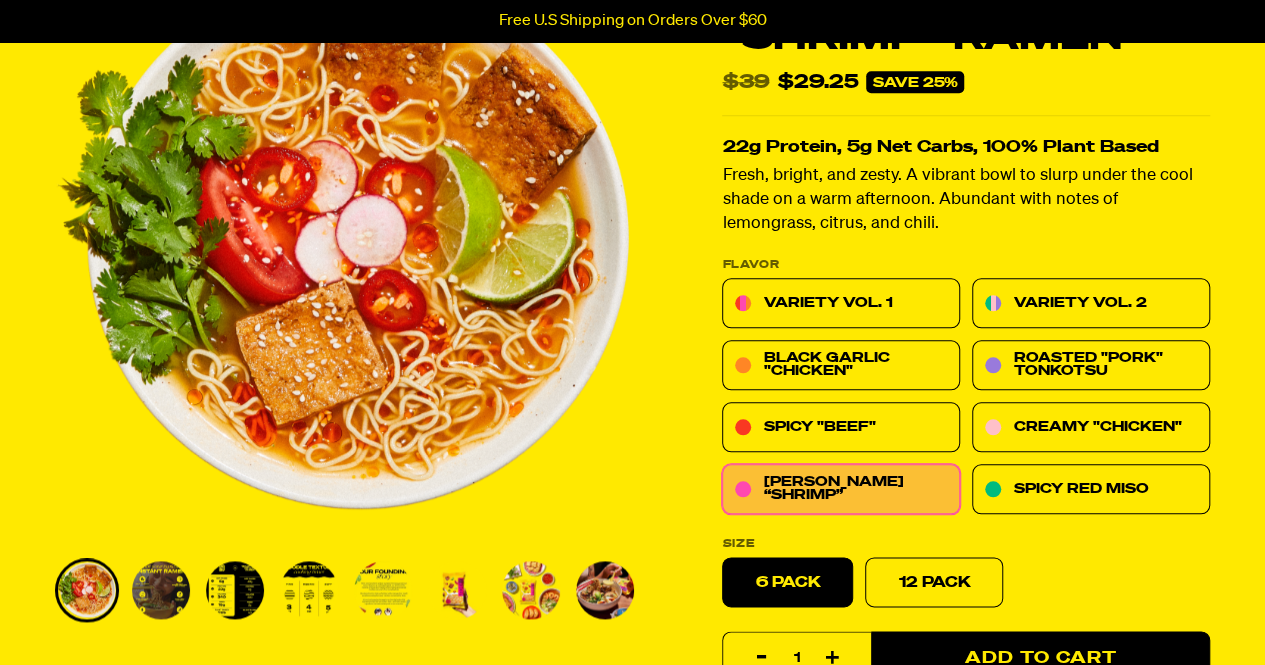scroll, scrollTop: 900, scrollLeft: 0, axis: vertical 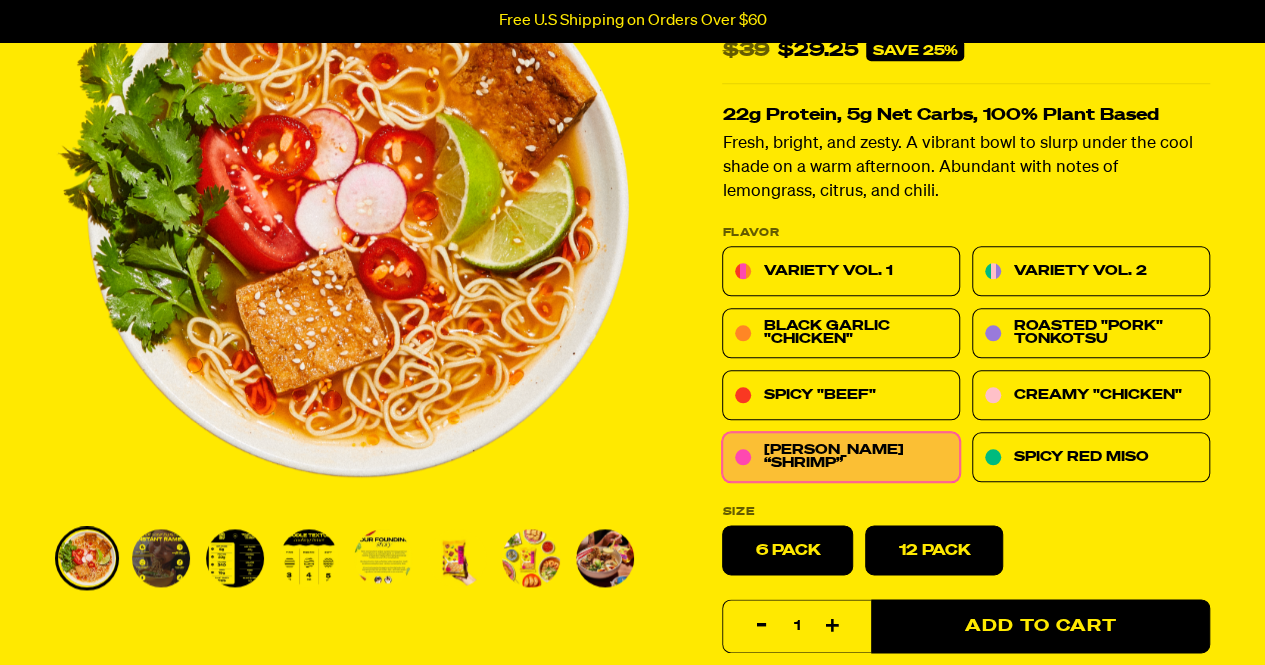 click on "12 Pack" at bounding box center (934, 550) 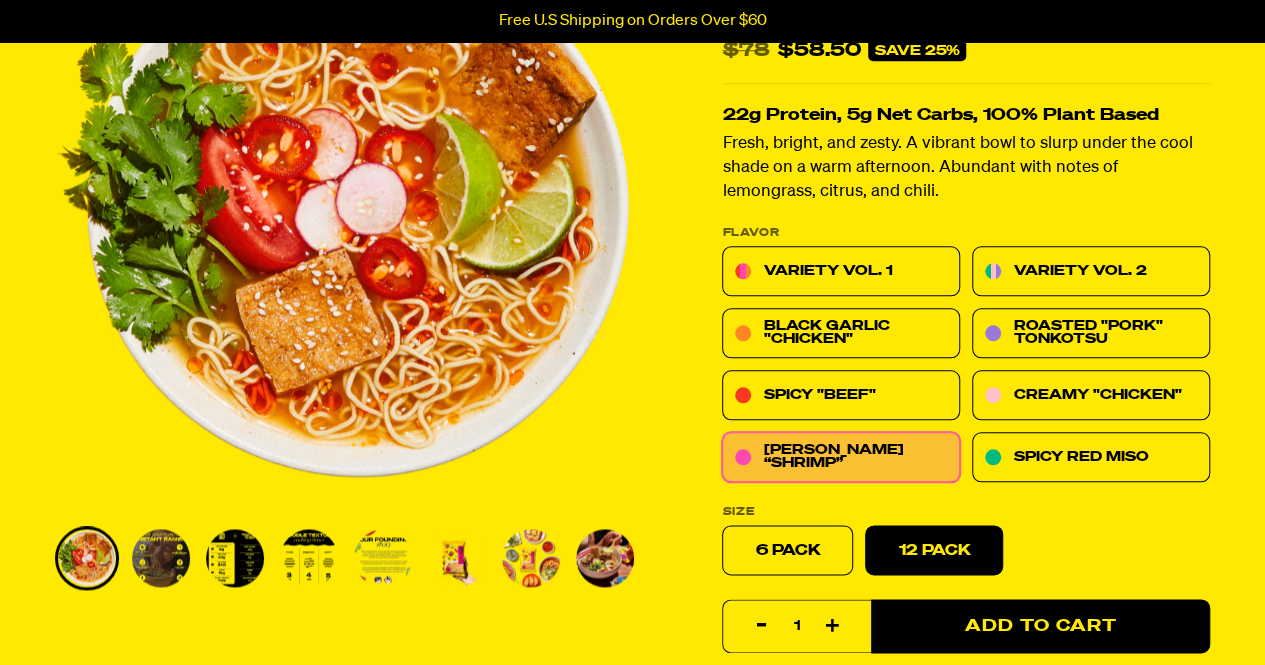 click at bounding box center [833, 626] 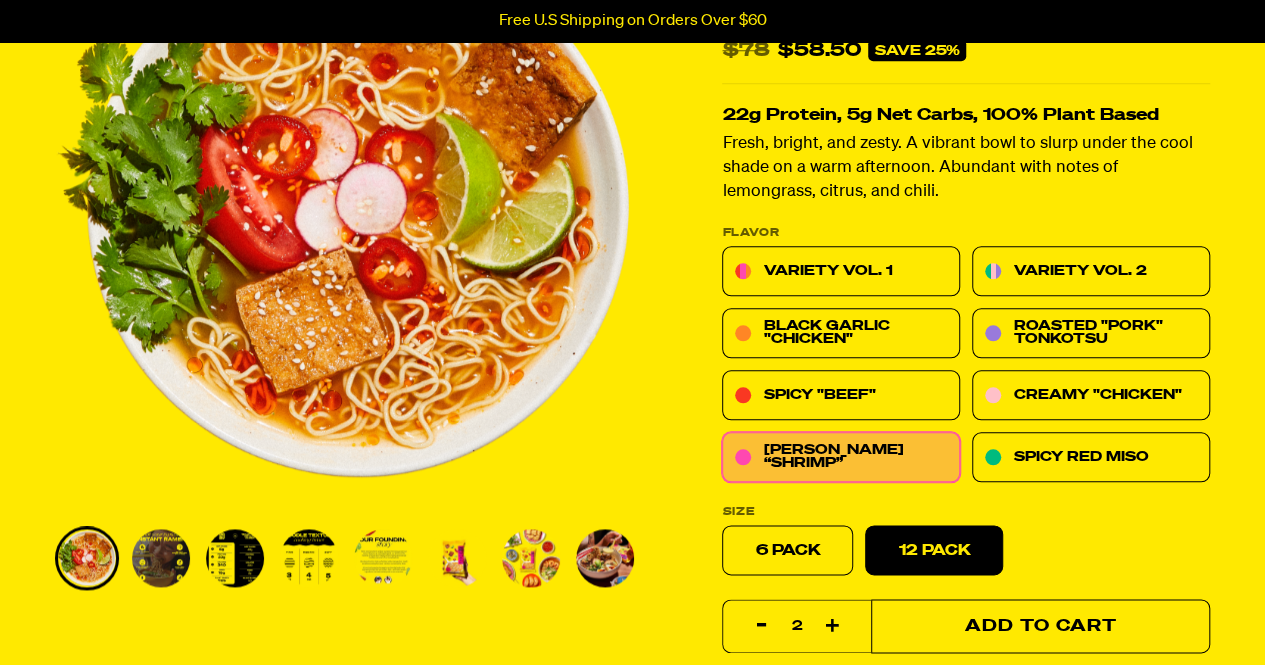 click on "Add to Cart" at bounding box center [1040, 626] 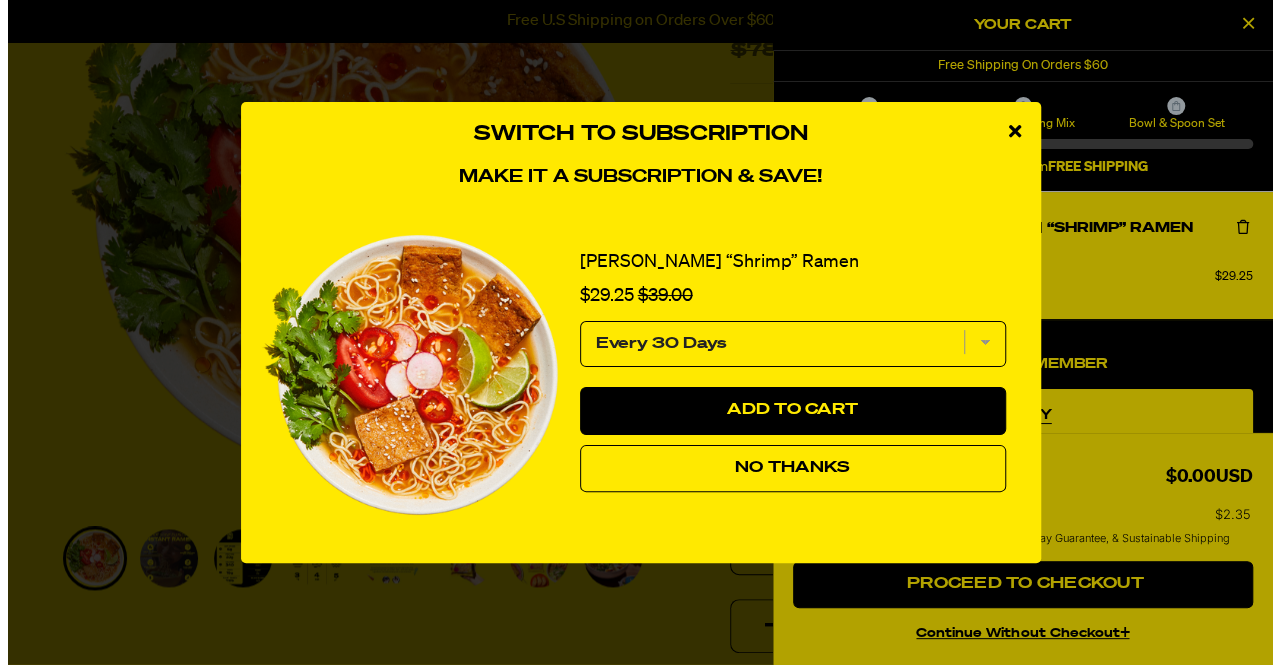 scroll, scrollTop: 904, scrollLeft: 0, axis: vertical 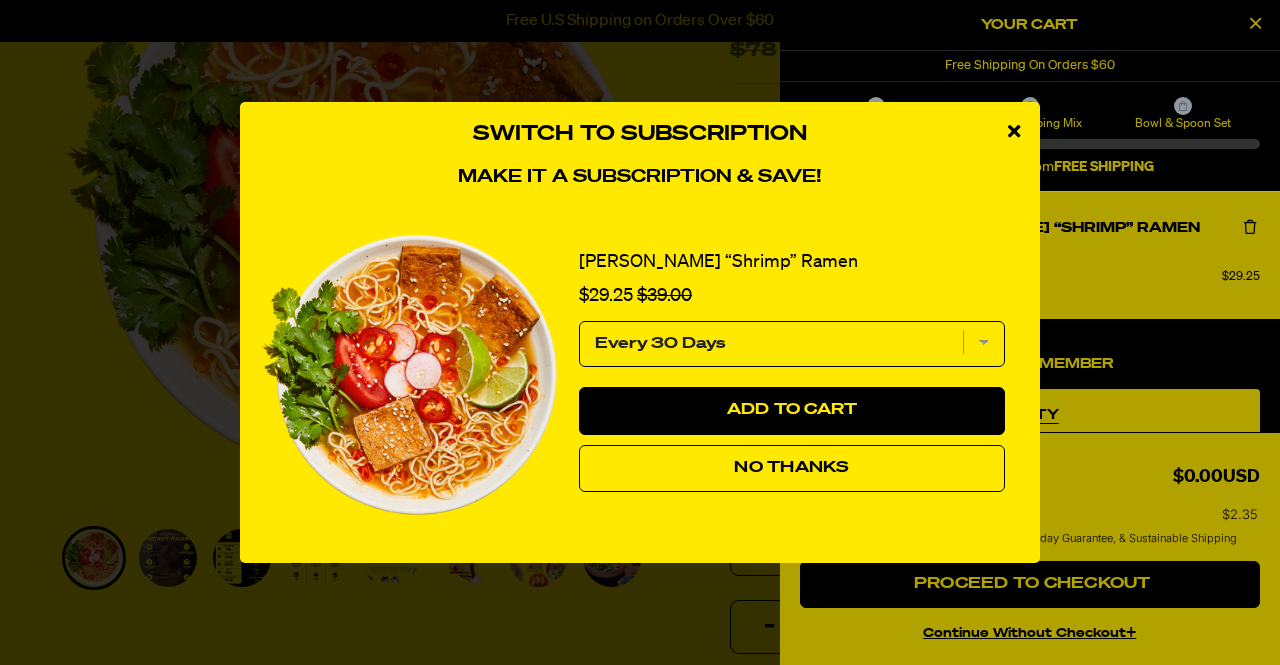 select on "Every 30 Days" 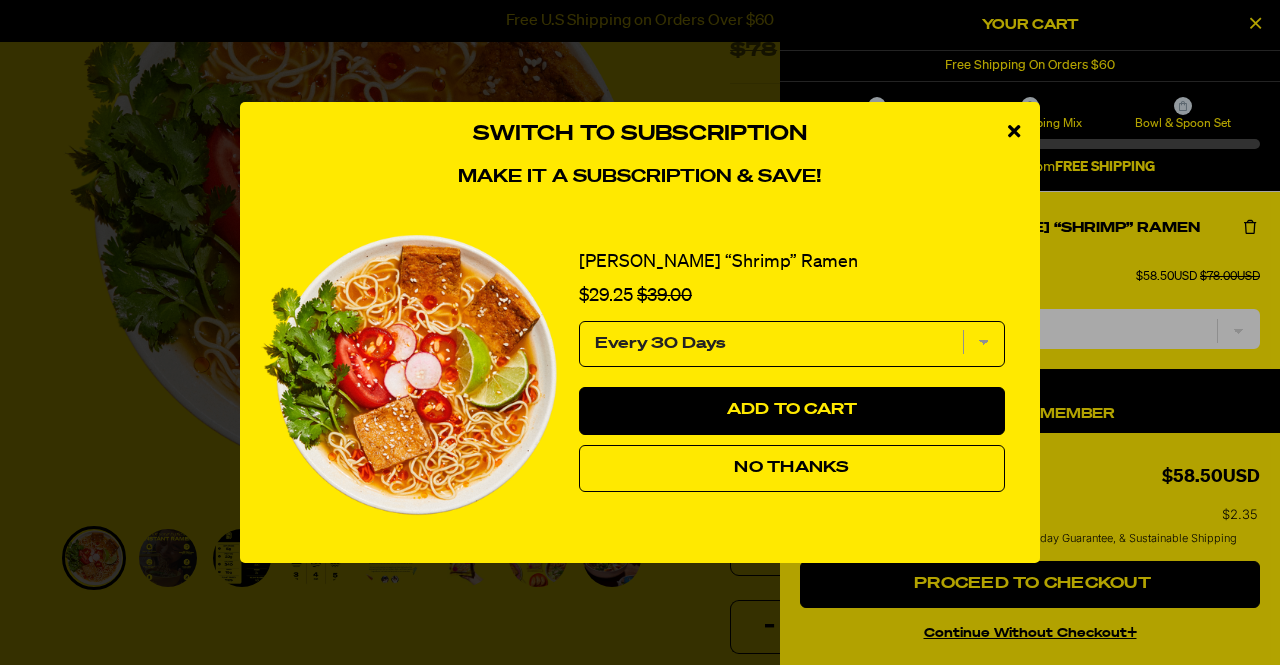 click on "Every 30 Days" at bounding box center (792, 344) 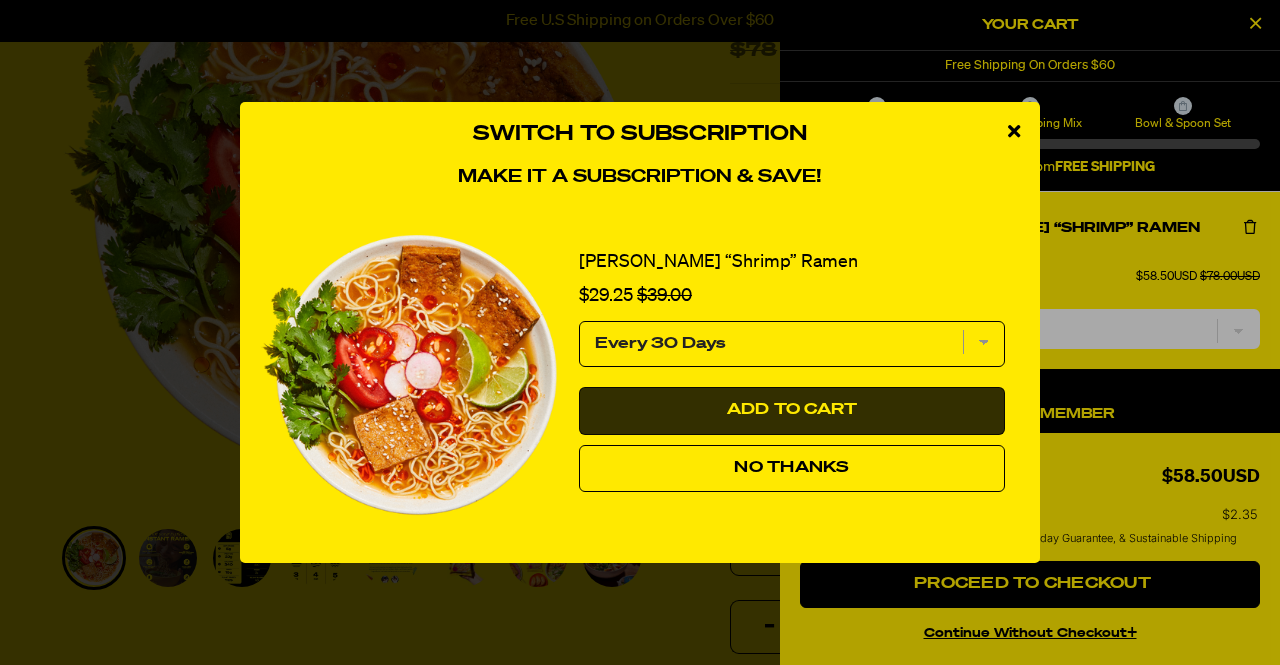 click on "Every 30 Days" at bounding box center [792, 344] 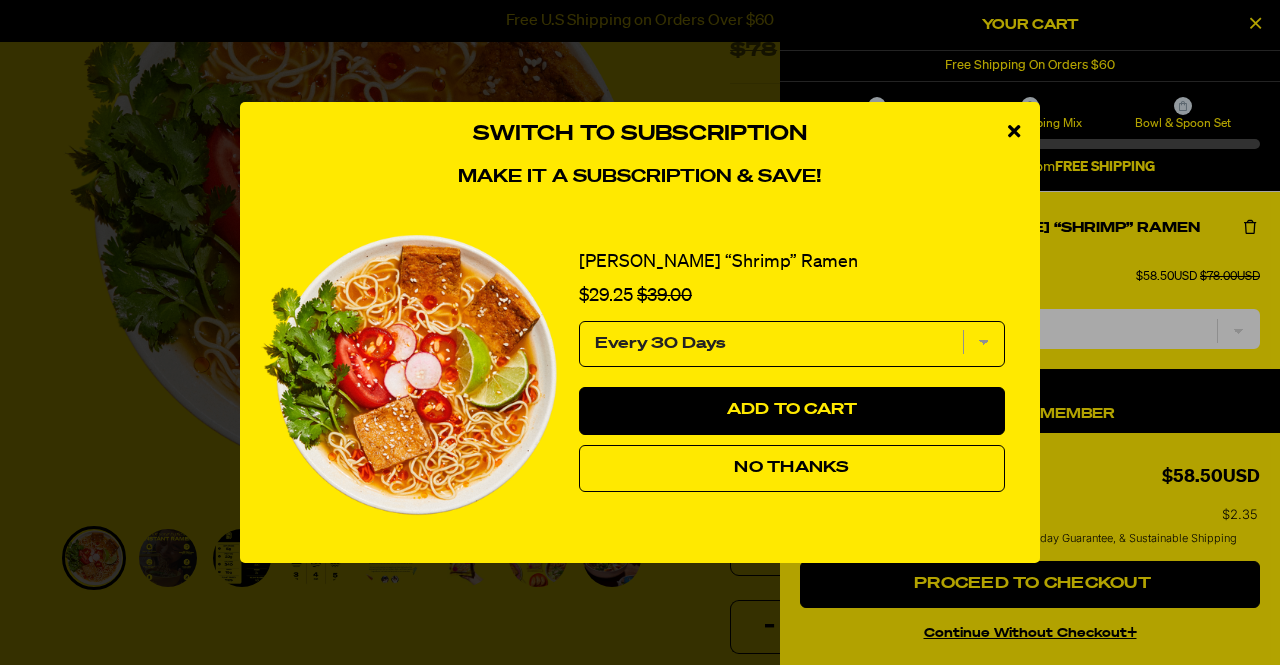 click at bounding box center [1014, 131] 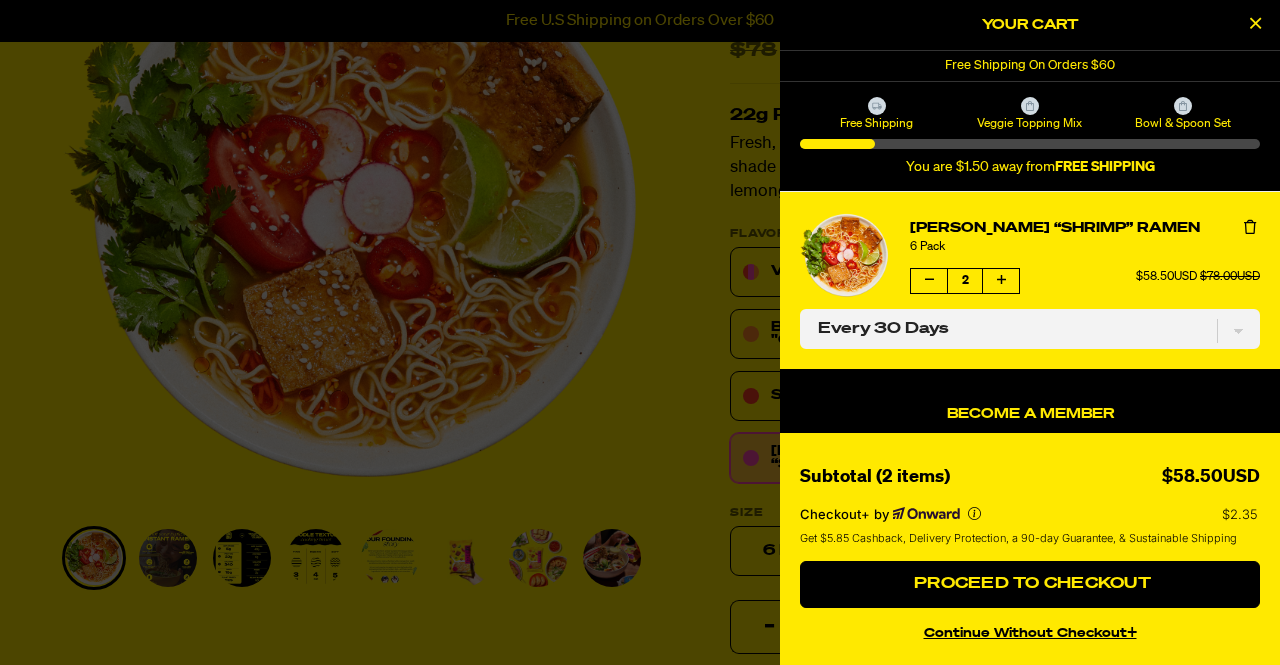 click at bounding box center (640, 332) 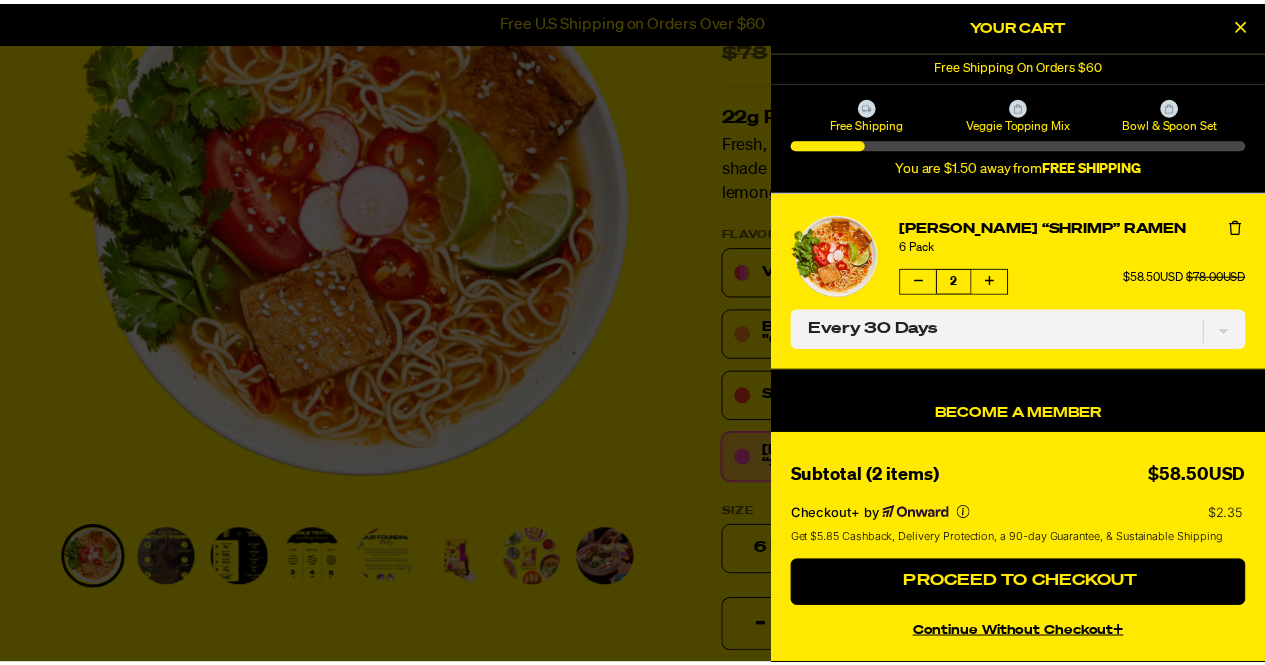 scroll, scrollTop: 900, scrollLeft: 0, axis: vertical 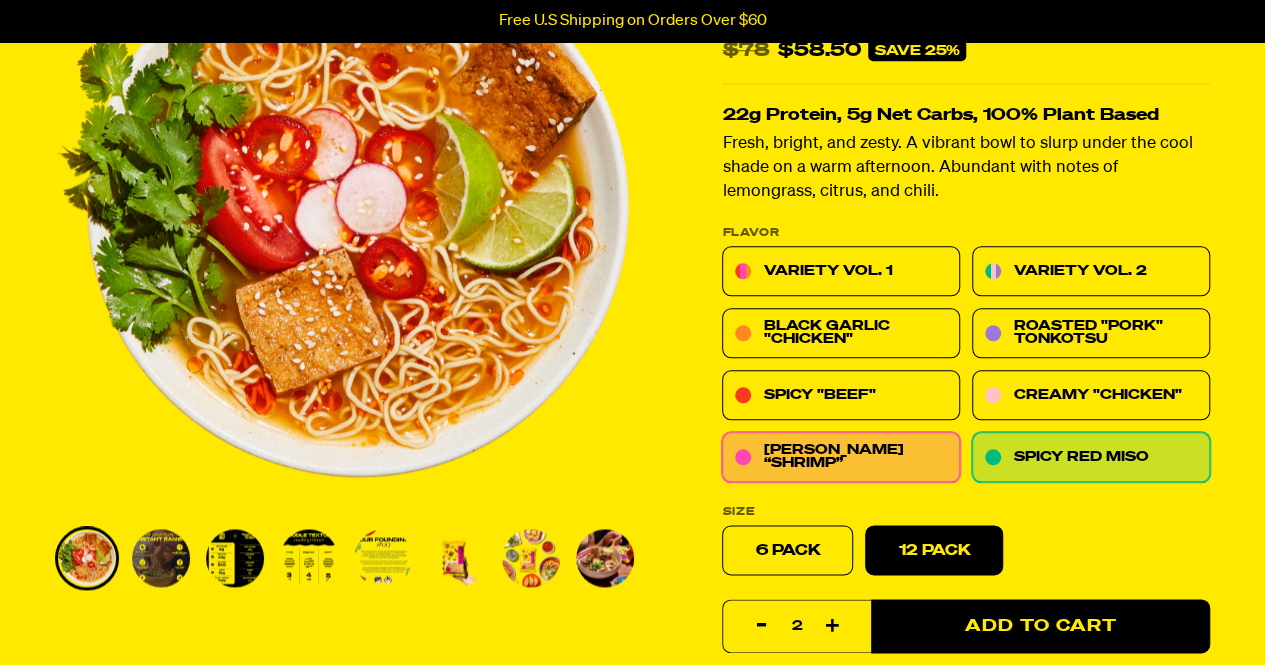 click on "Spicy Red Miso" at bounding box center (1080, 457) 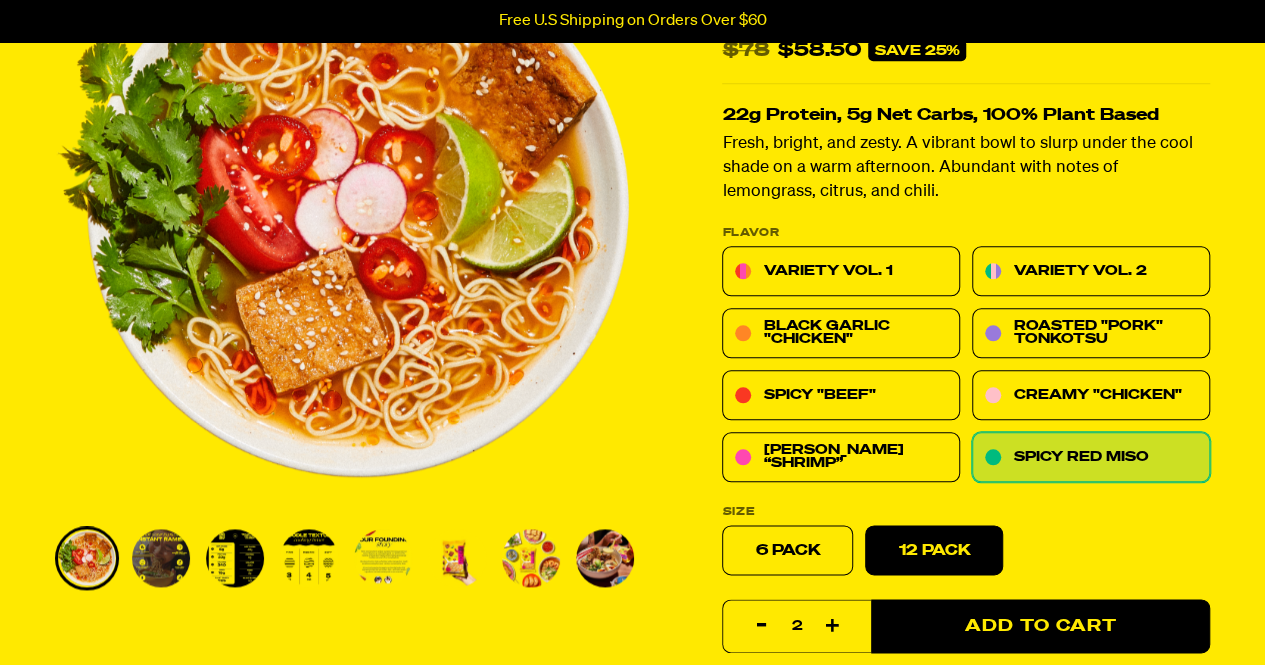 radio on "true" 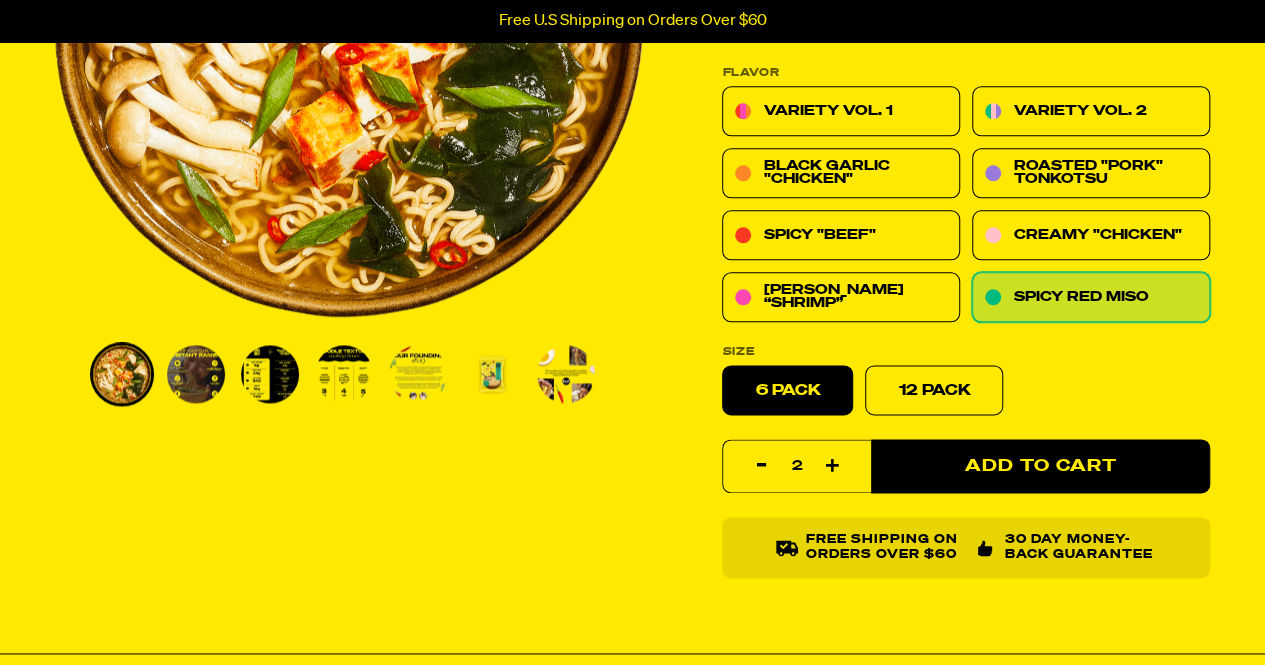 scroll, scrollTop: 1100, scrollLeft: 0, axis: vertical 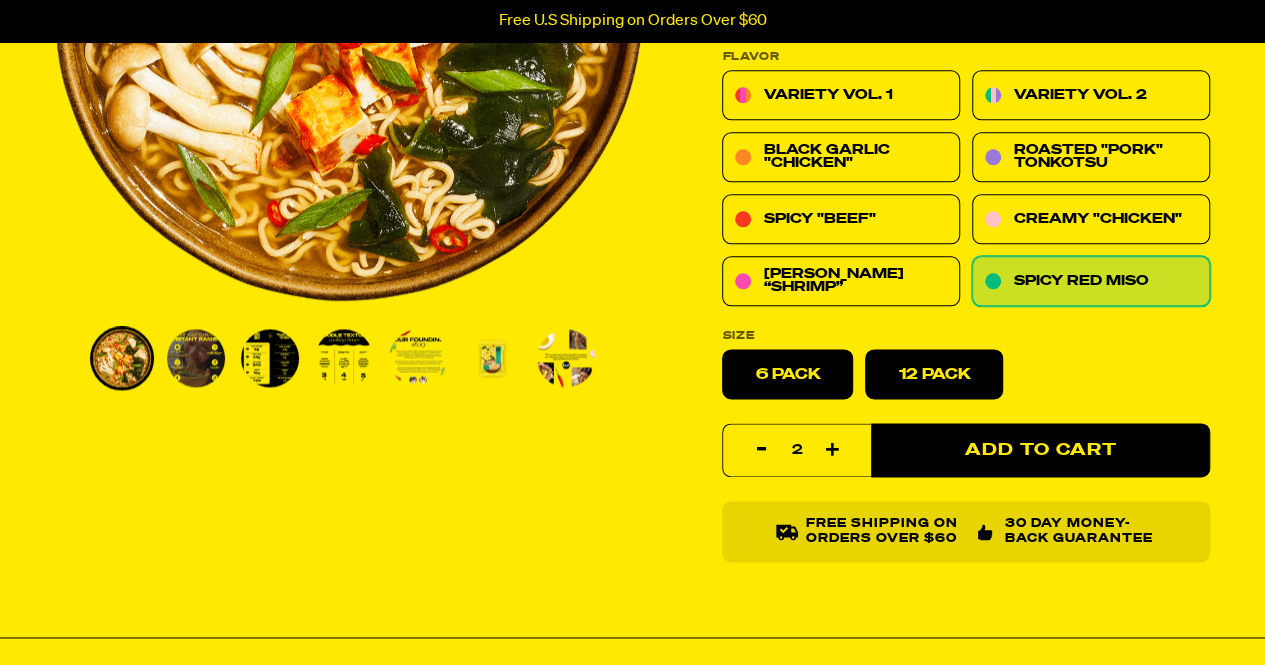click on "12 Pack" at bounding box center [934, 374] 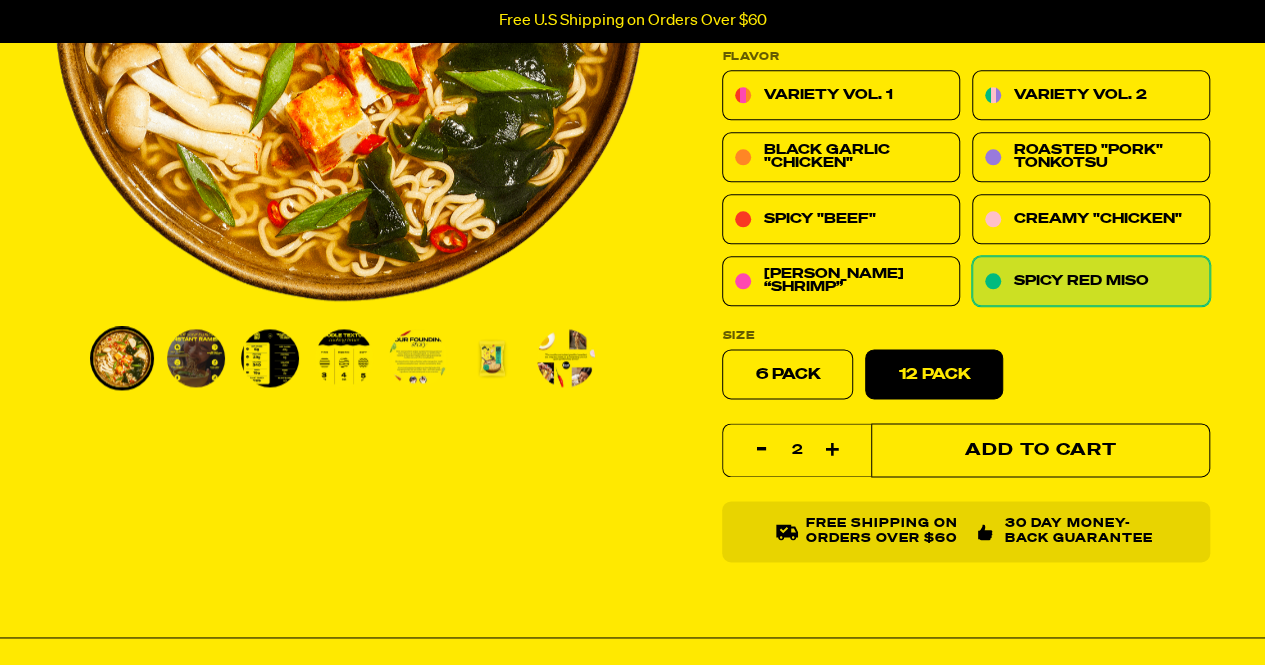 click on "Add to Cart" at bounding box center [1040, 450] 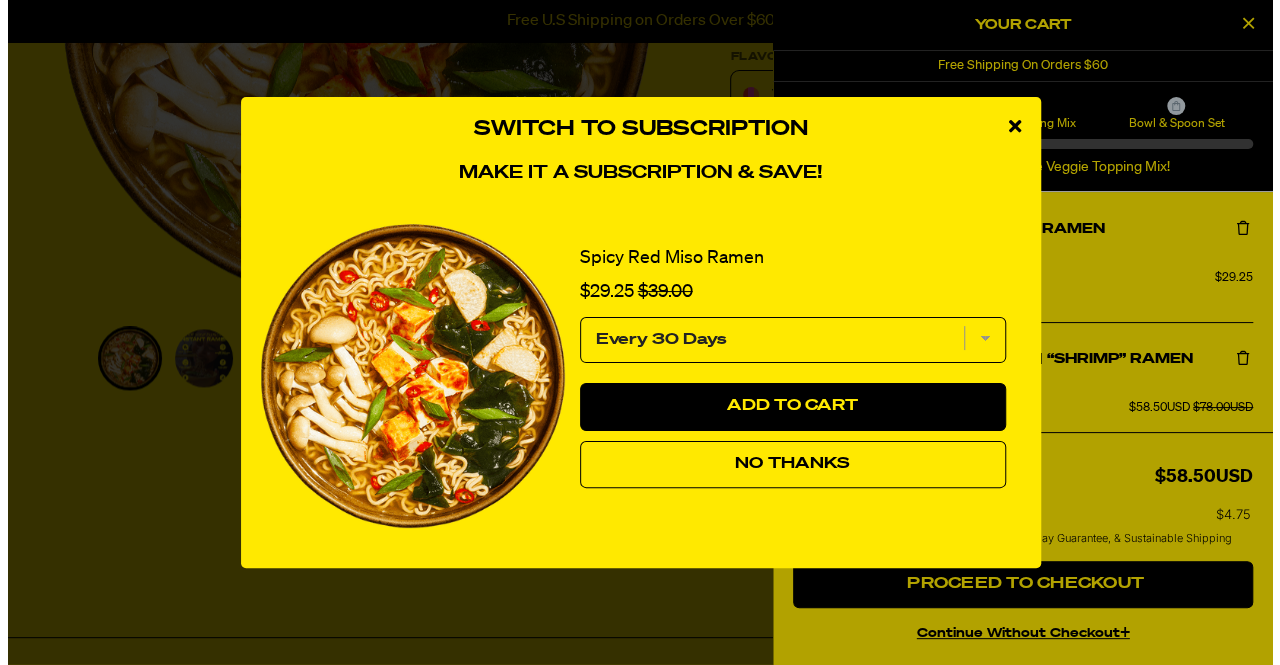 scroll, scrollTop: 1104, scrollLeft: 0, axis: vertical 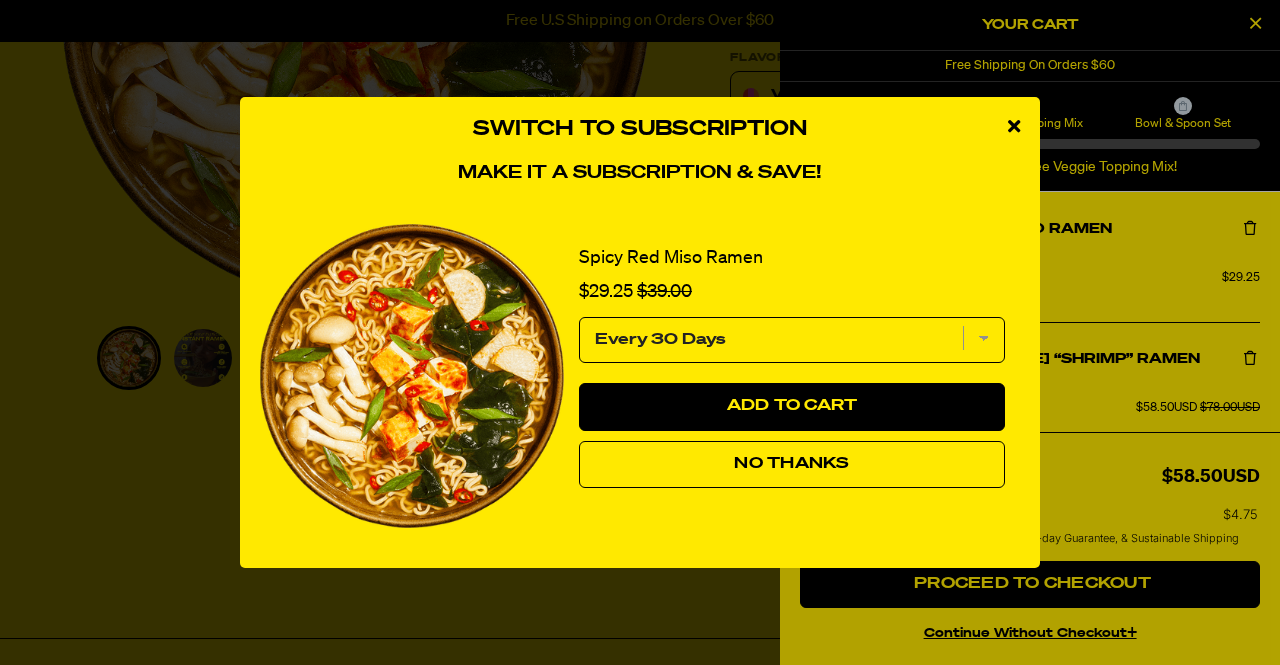 select on "Every 30 Days" 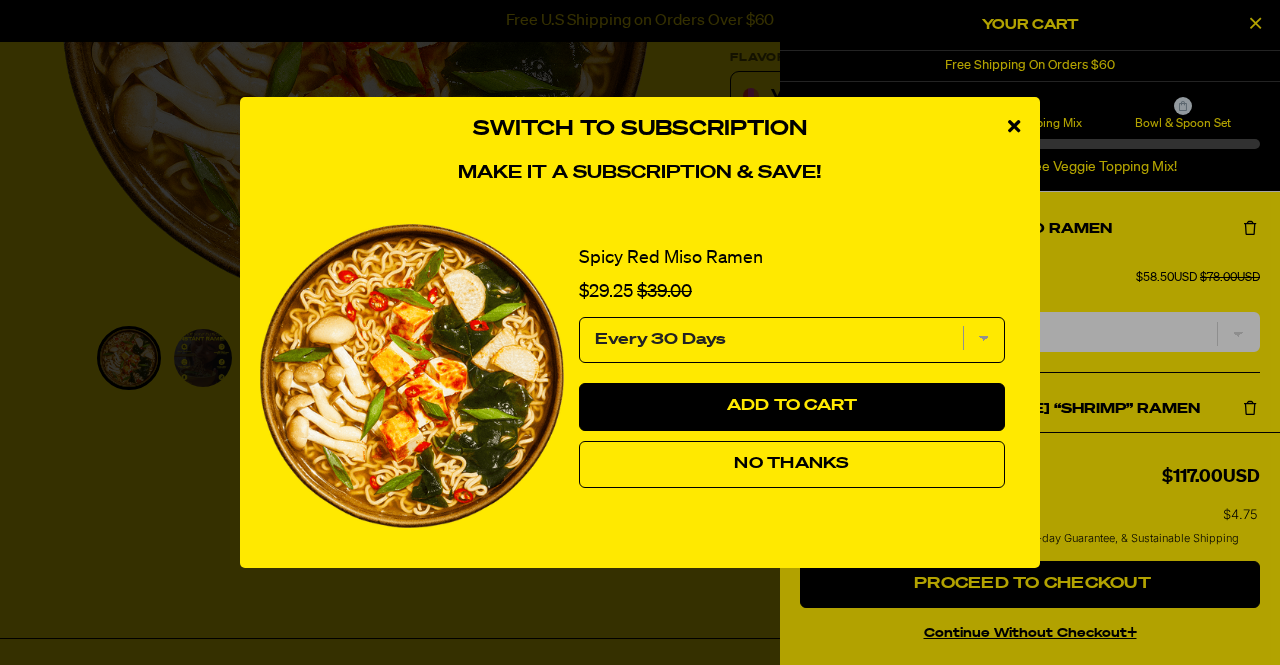 click at bounding box center [1014, 126] 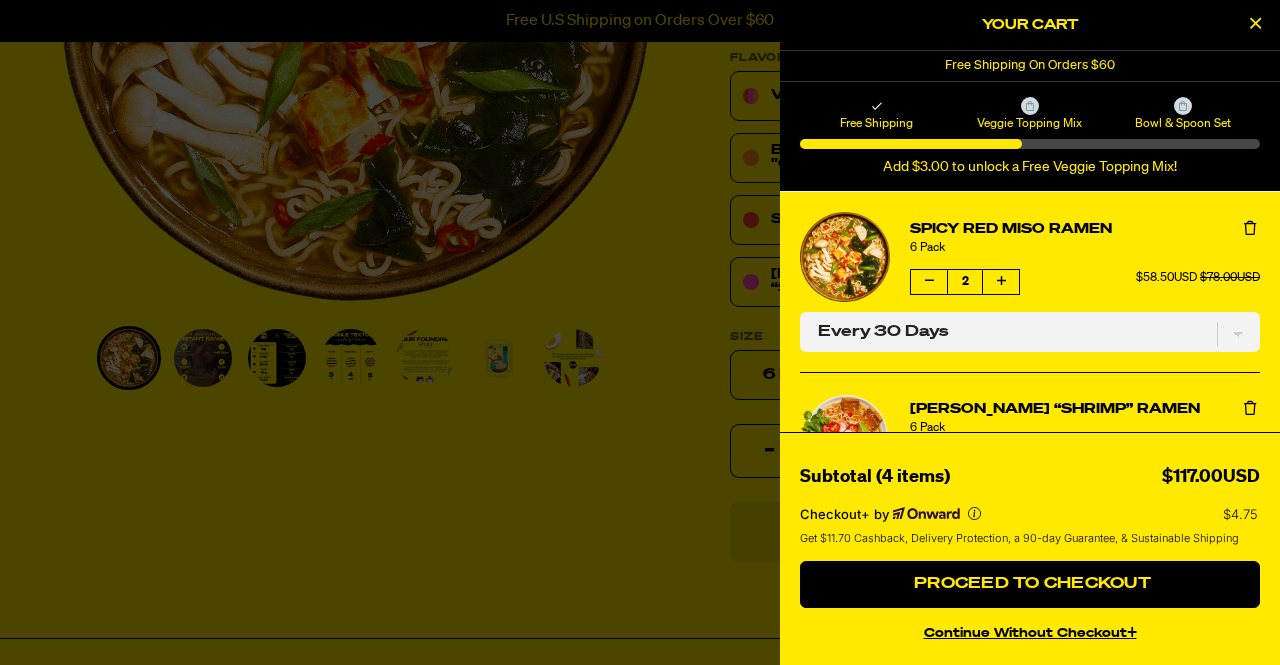 click at bounding box center [640, 332] 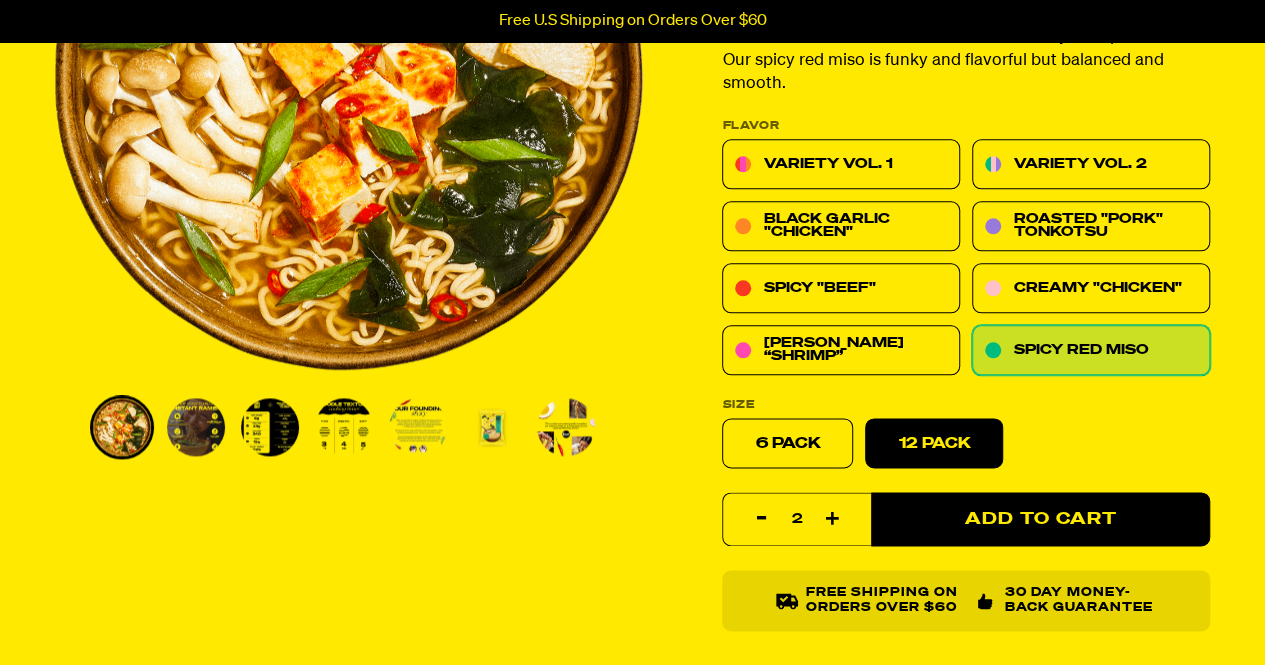 scroll, scrollTop: 1000, scrollLeft: 0, axis: vertical 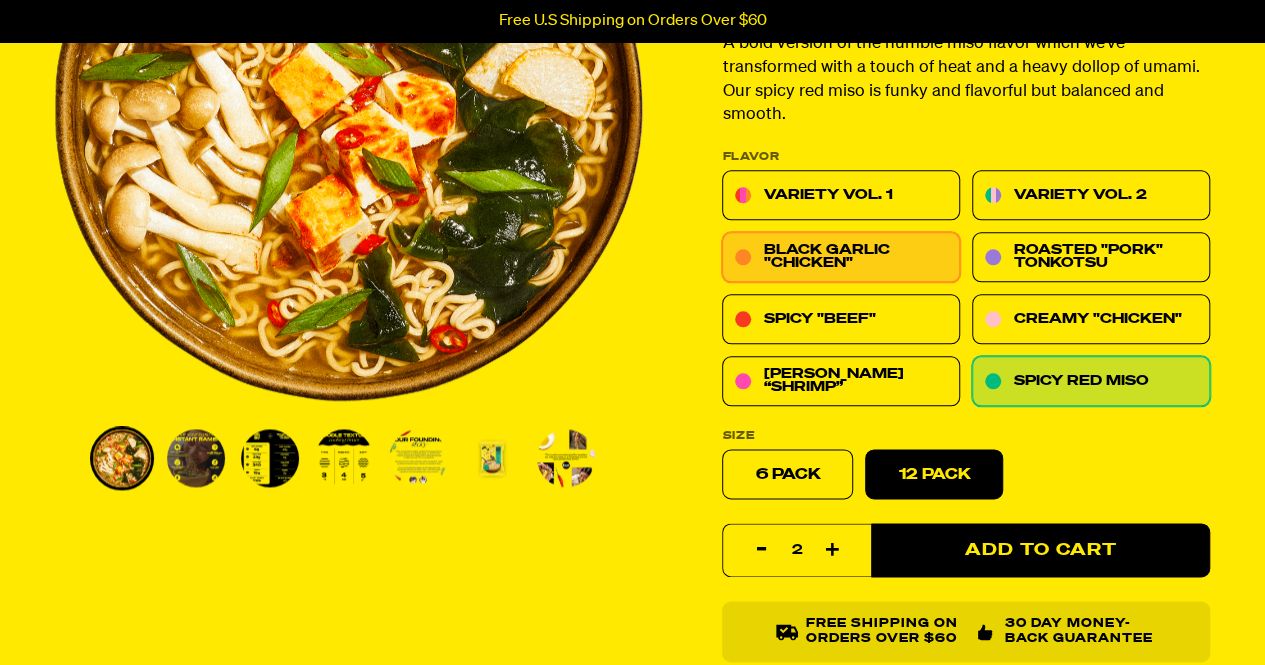 click on "Black Garlic "Chicken"" at bounding box center (855, 257) 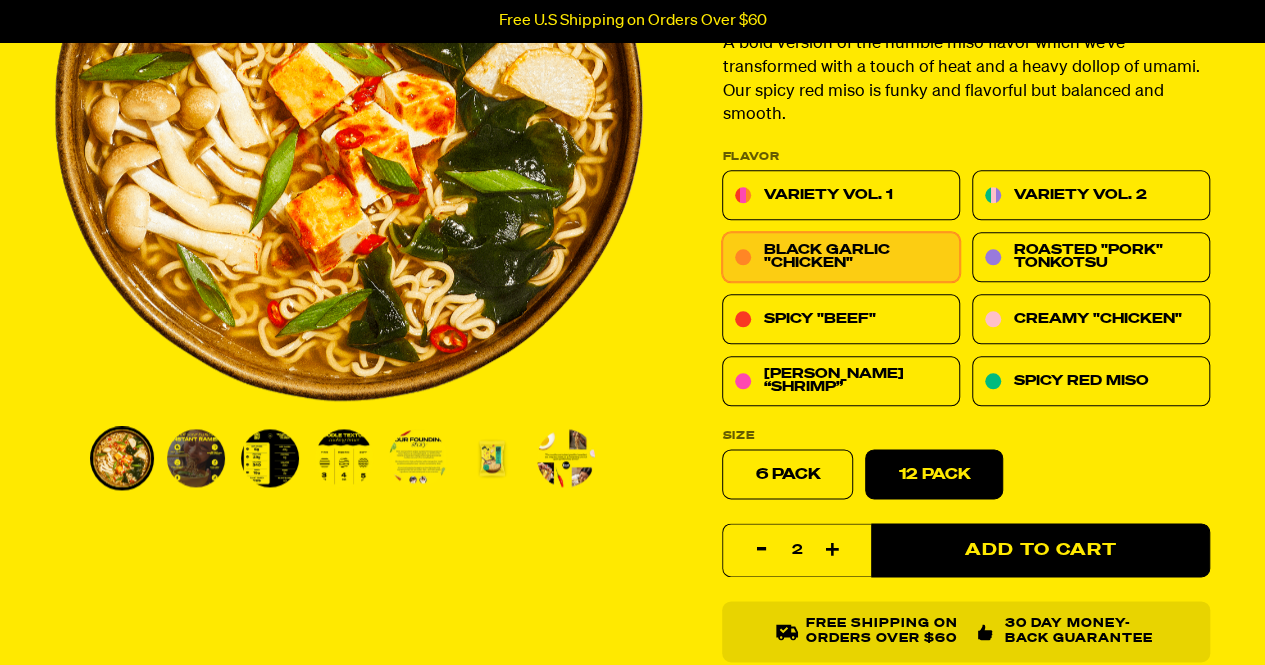 radio on "true" 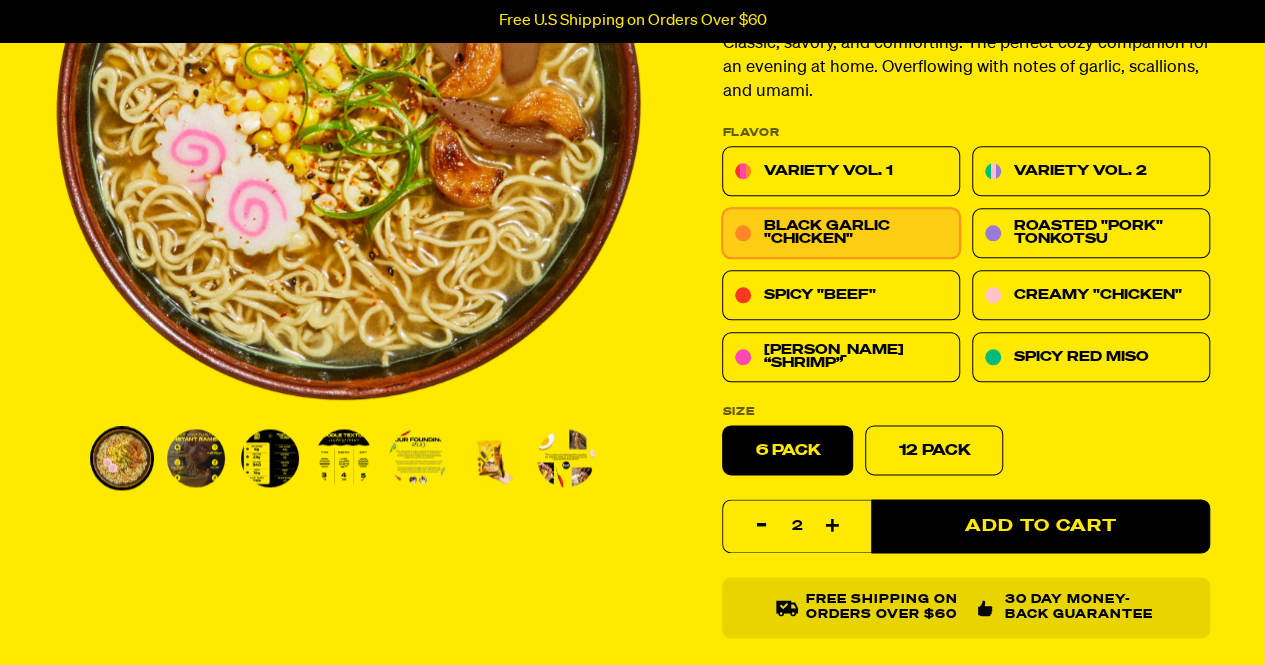 click on "Black Garlic "Chicken"" at bounding box center [855, 233] 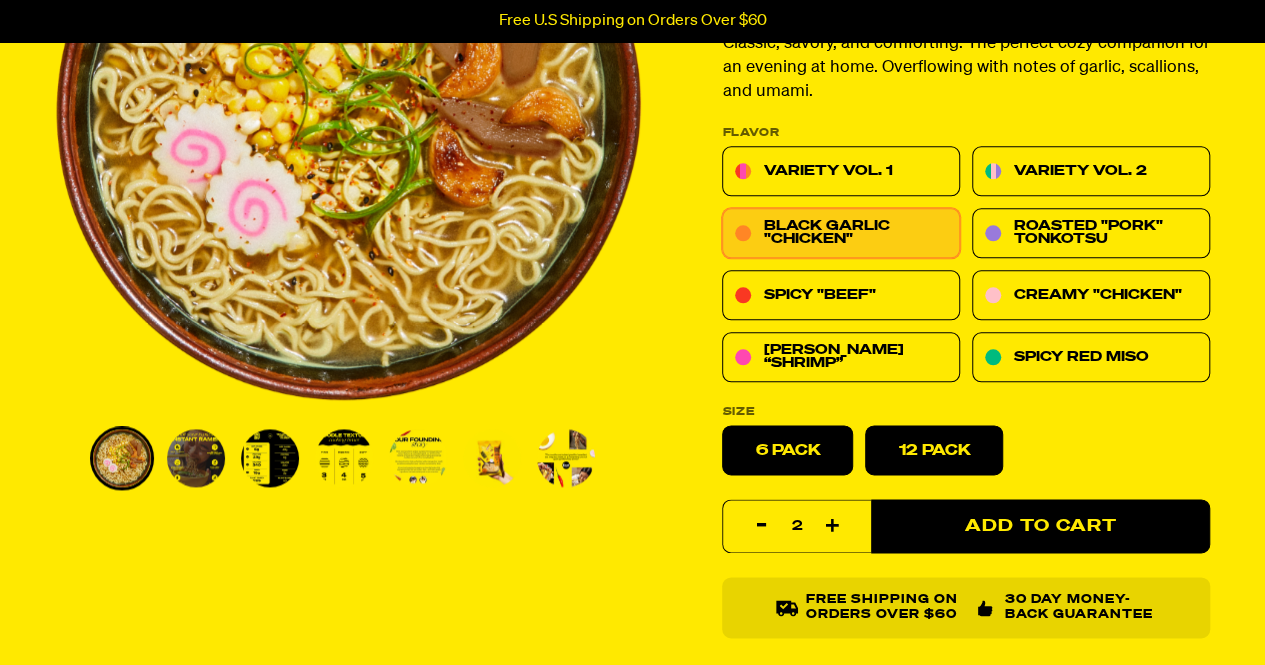 click on "12 Pack" at bounding box center [934, 450] 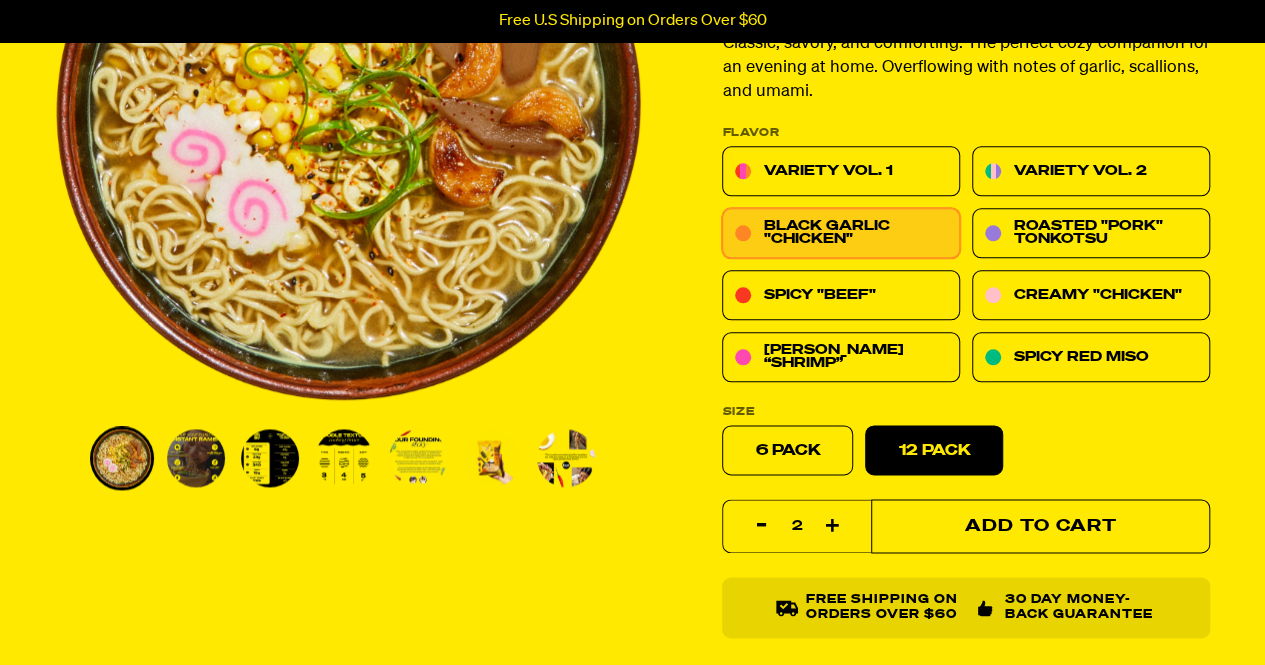 click on "Add to Cart" at bounding box center (1040, 526) 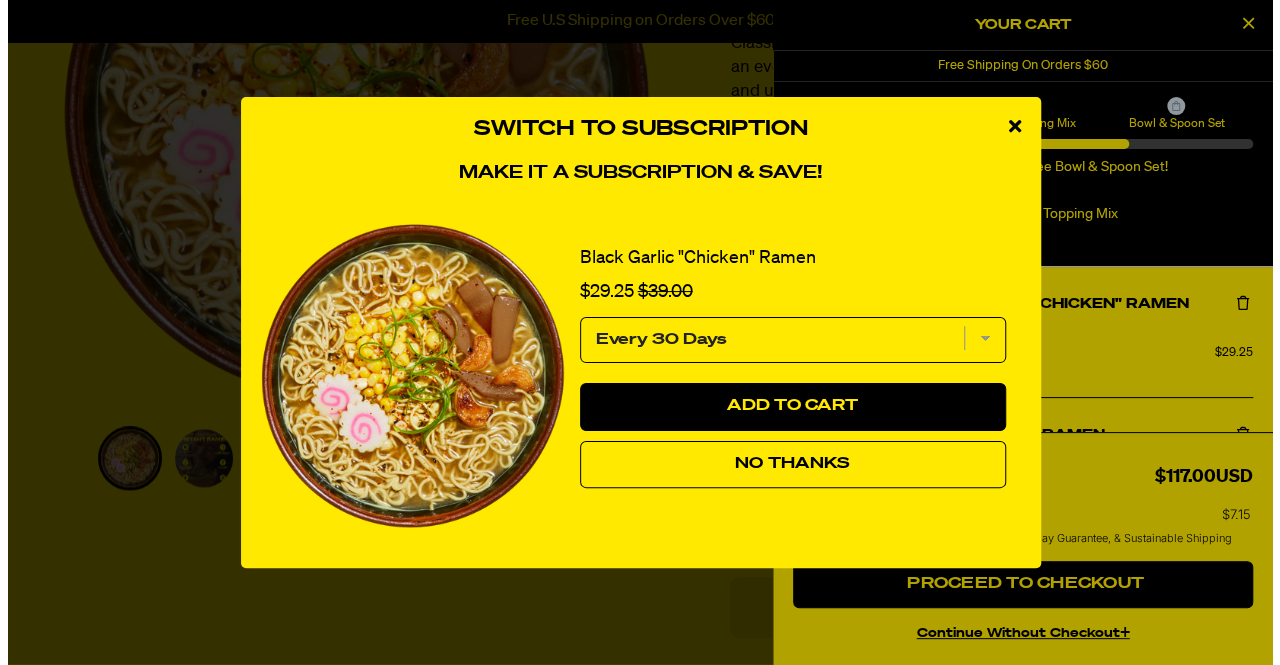 scroll, scrollTop: 1004, scrollLeft: 0, axis: vertical 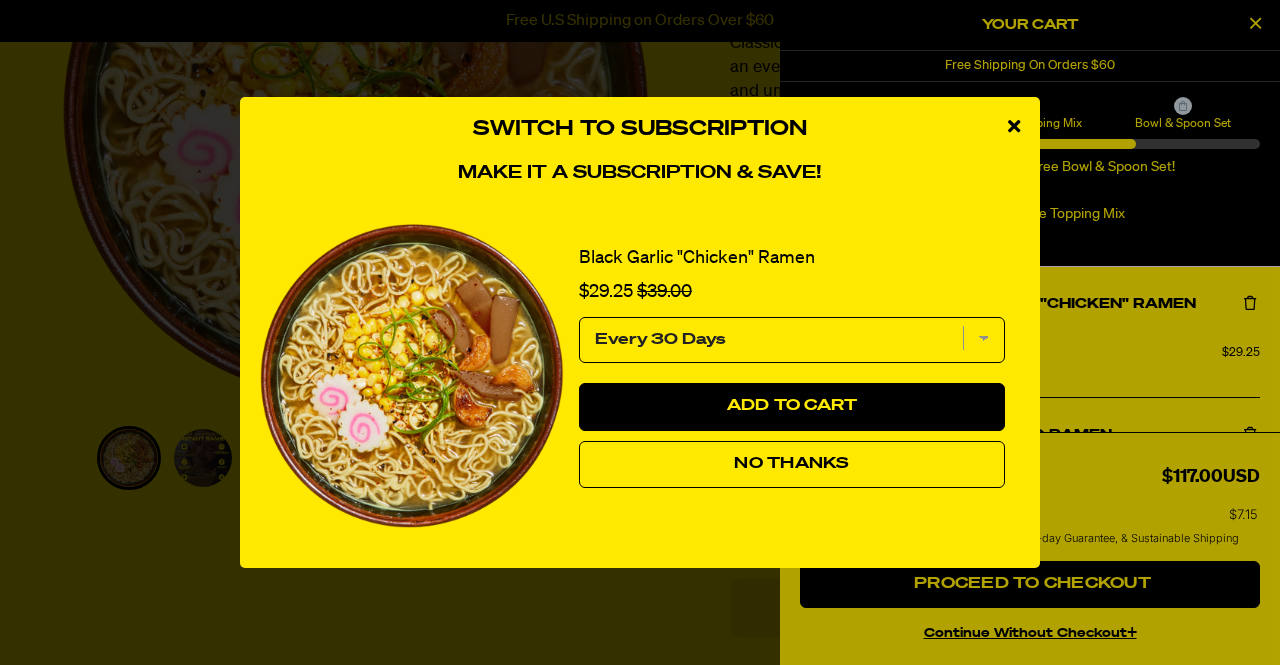 select on "Every 30 Days" 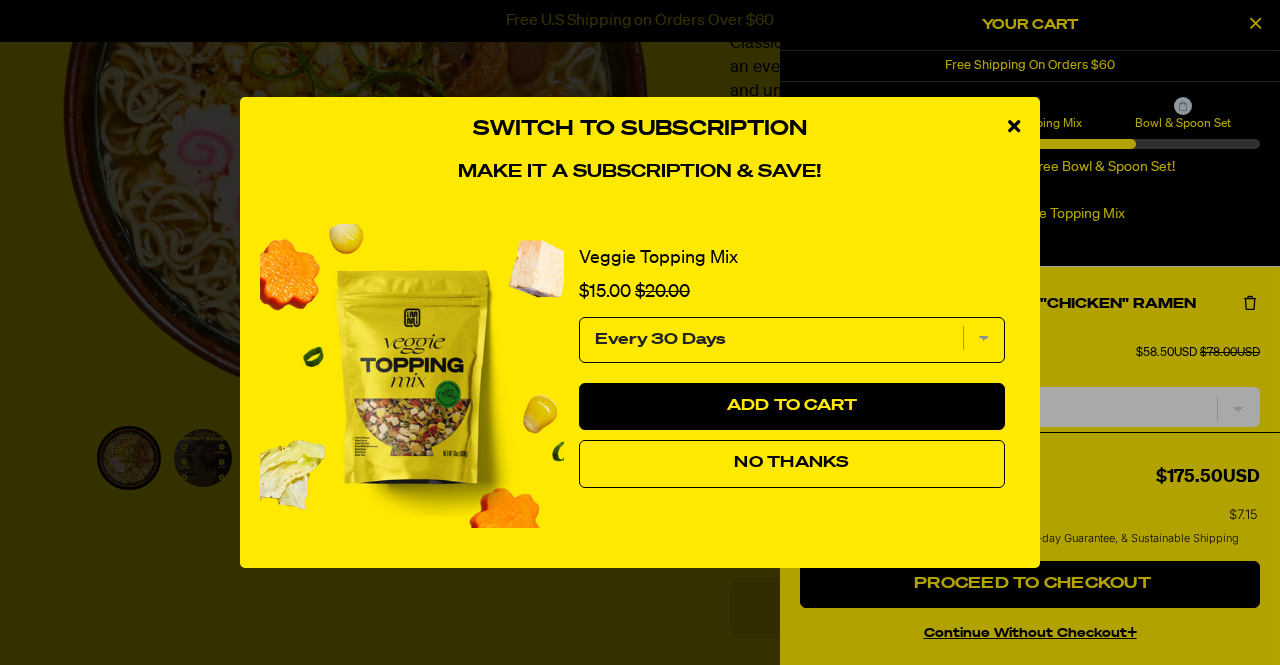 click at bounding box center (1014, 126) 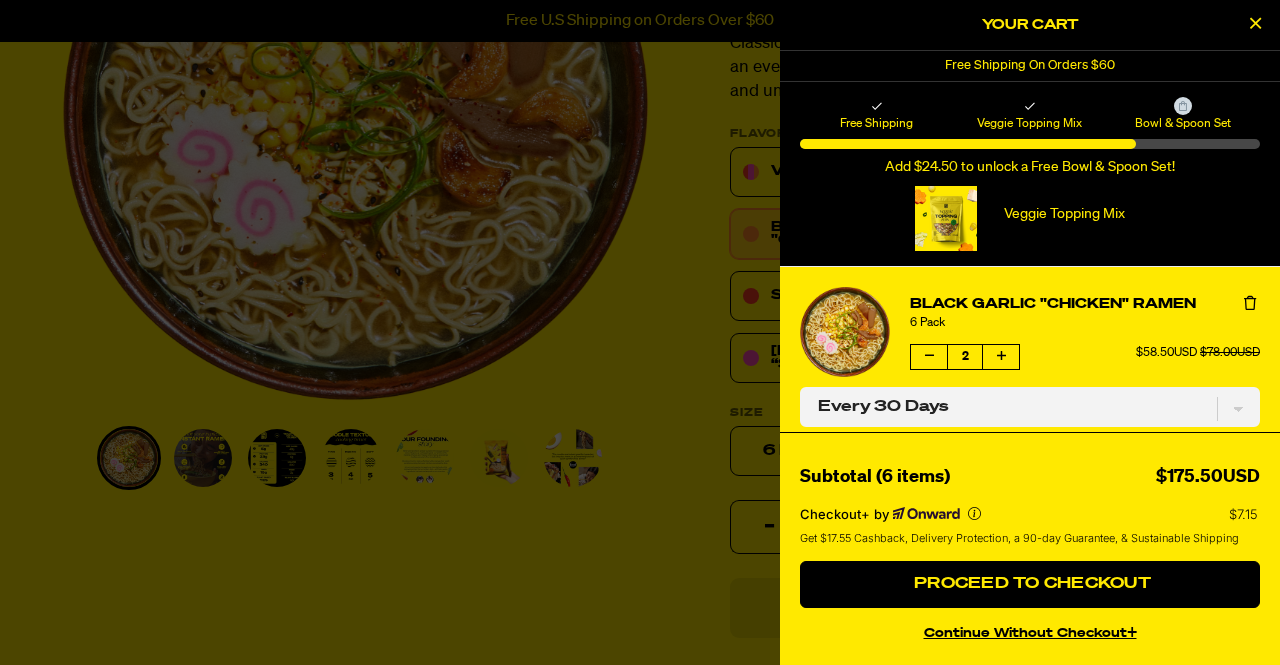 click at bounding box center (640, 332) 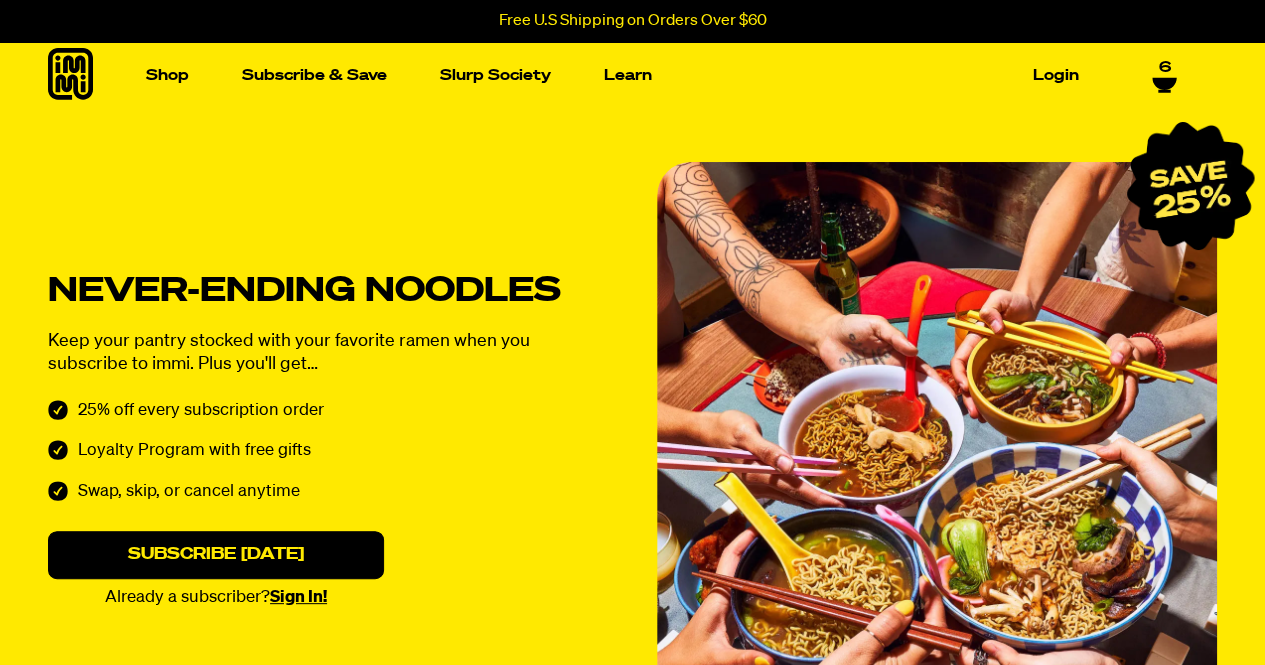 scroll, scrollTop: 0, scrollLeft: 0, axis: both 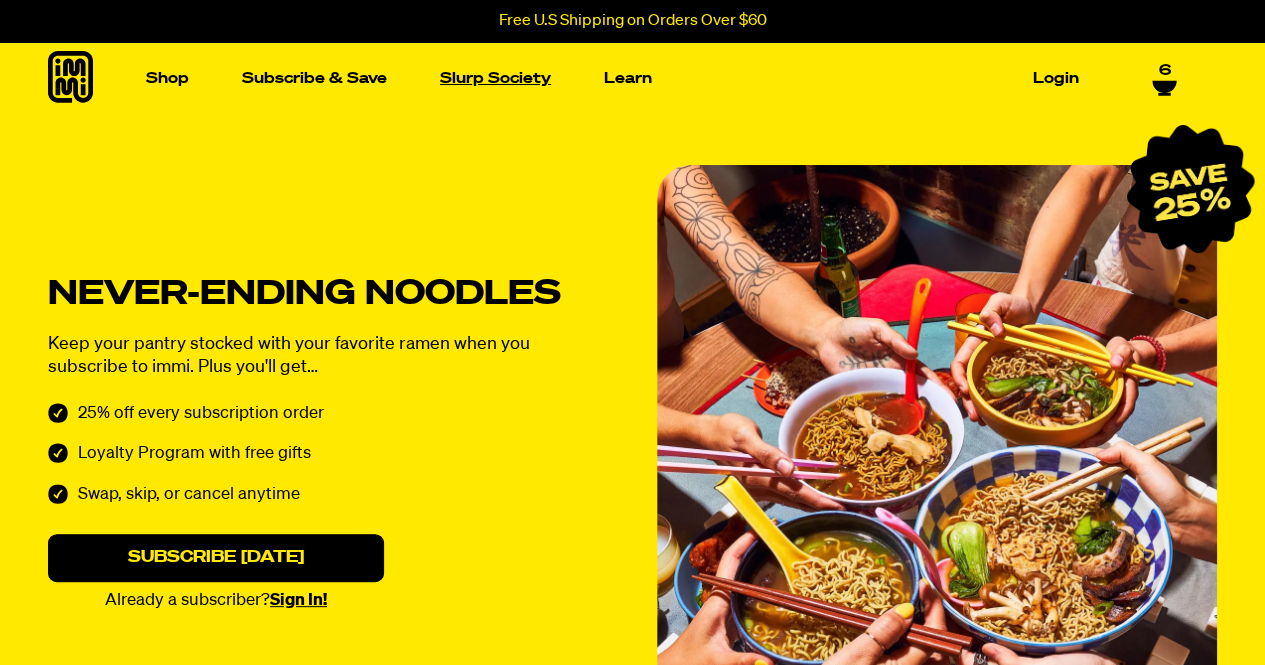 click on "Slurp Society" at bounding box center [495, 78] 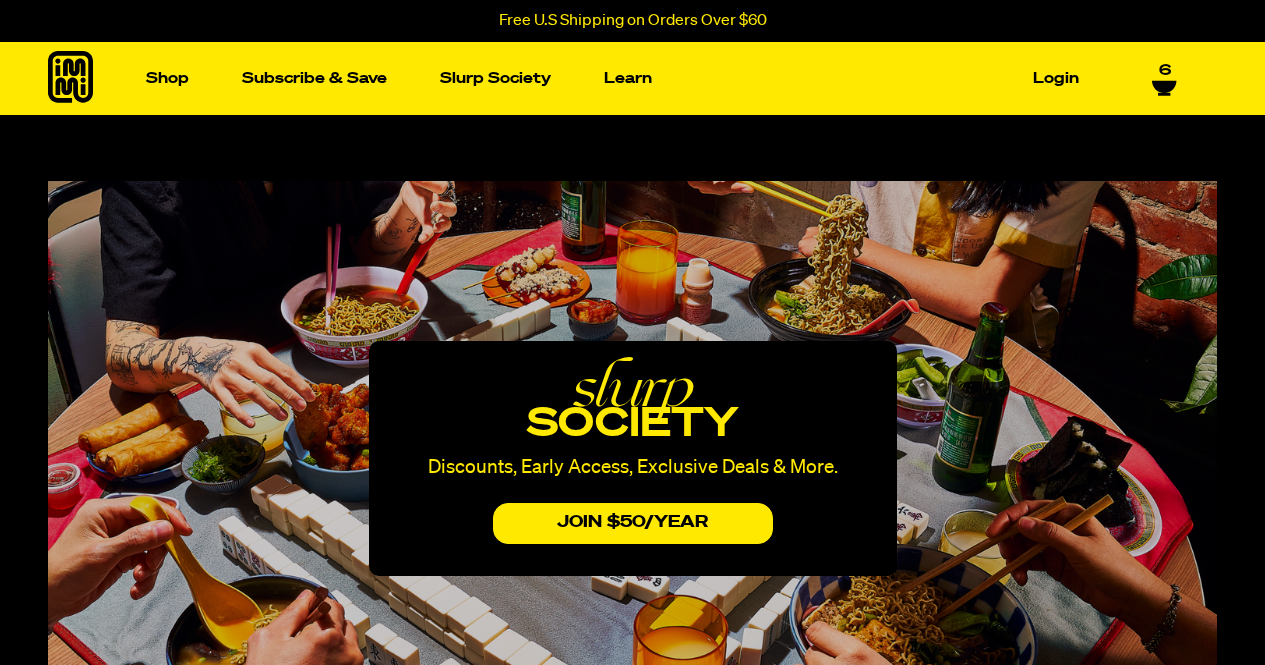 select on "Every 30 Days" 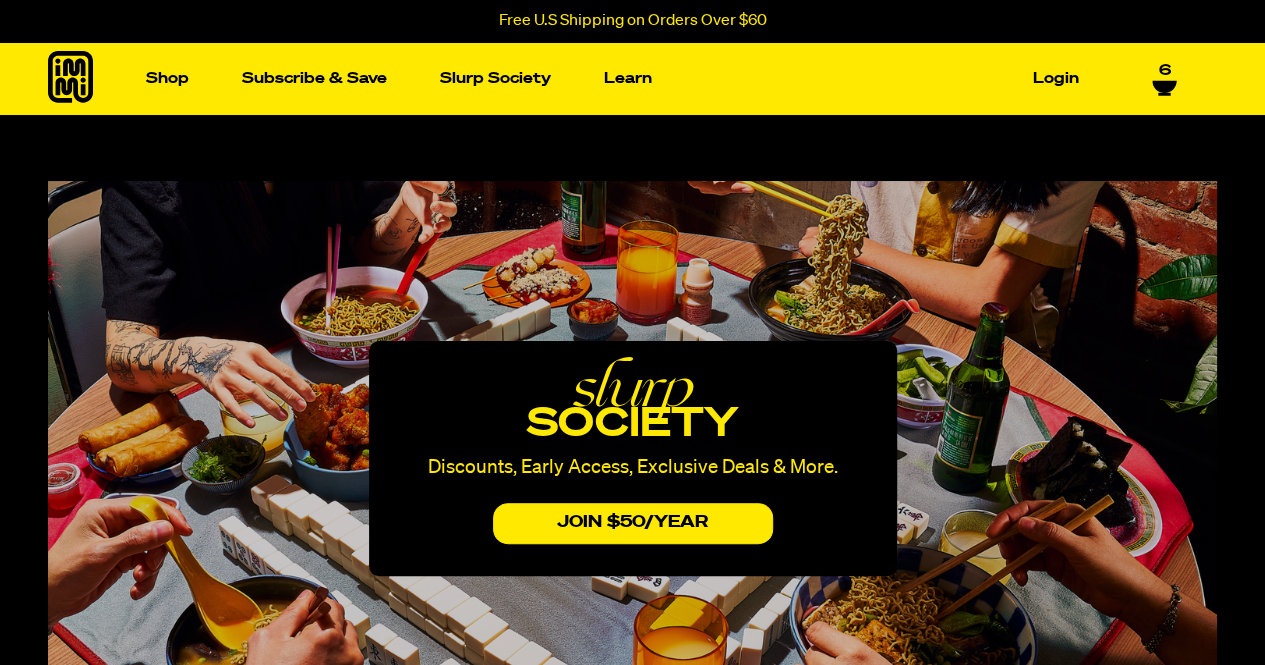 scroll, scrollTop: 0, scrollLeft: 0, axis: both 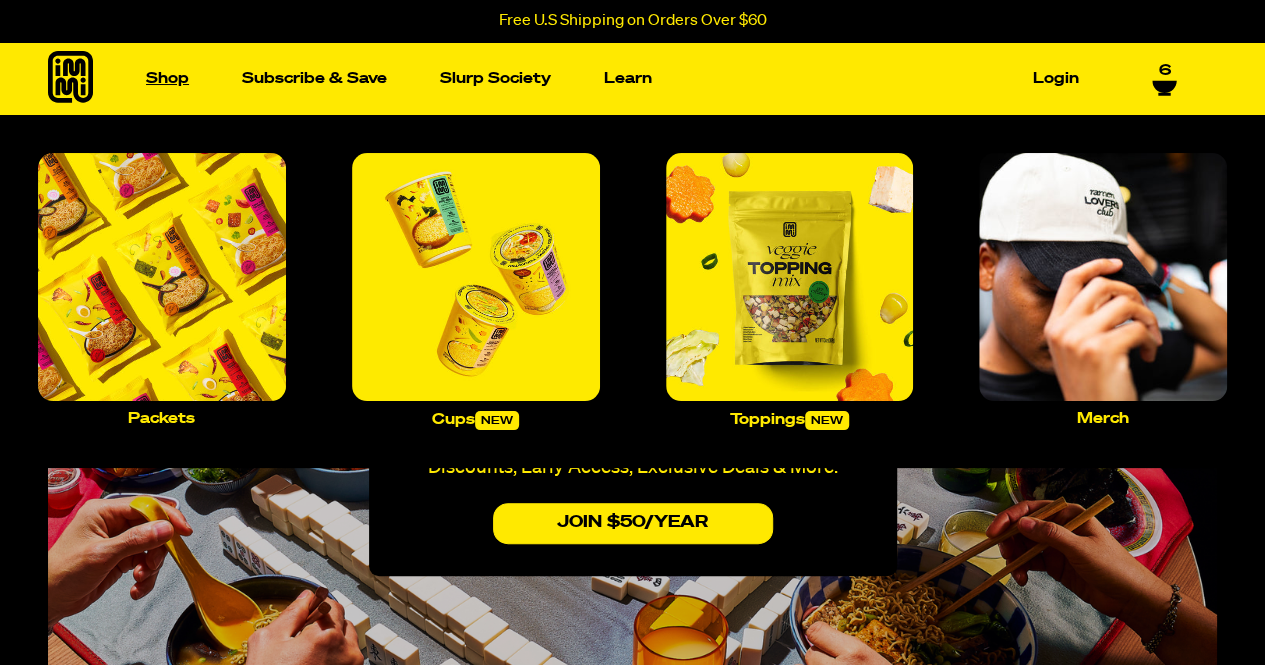 click on "Shop" at bounding box center [167, 78] 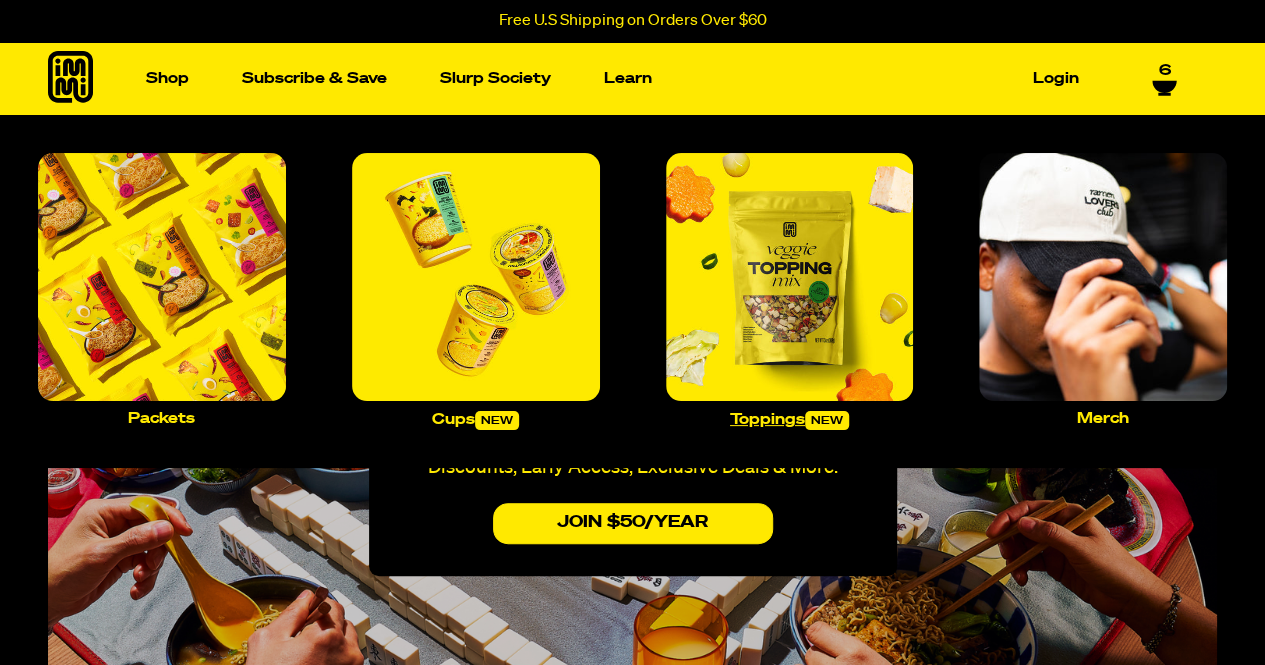 click at bounding box center (790, 277) 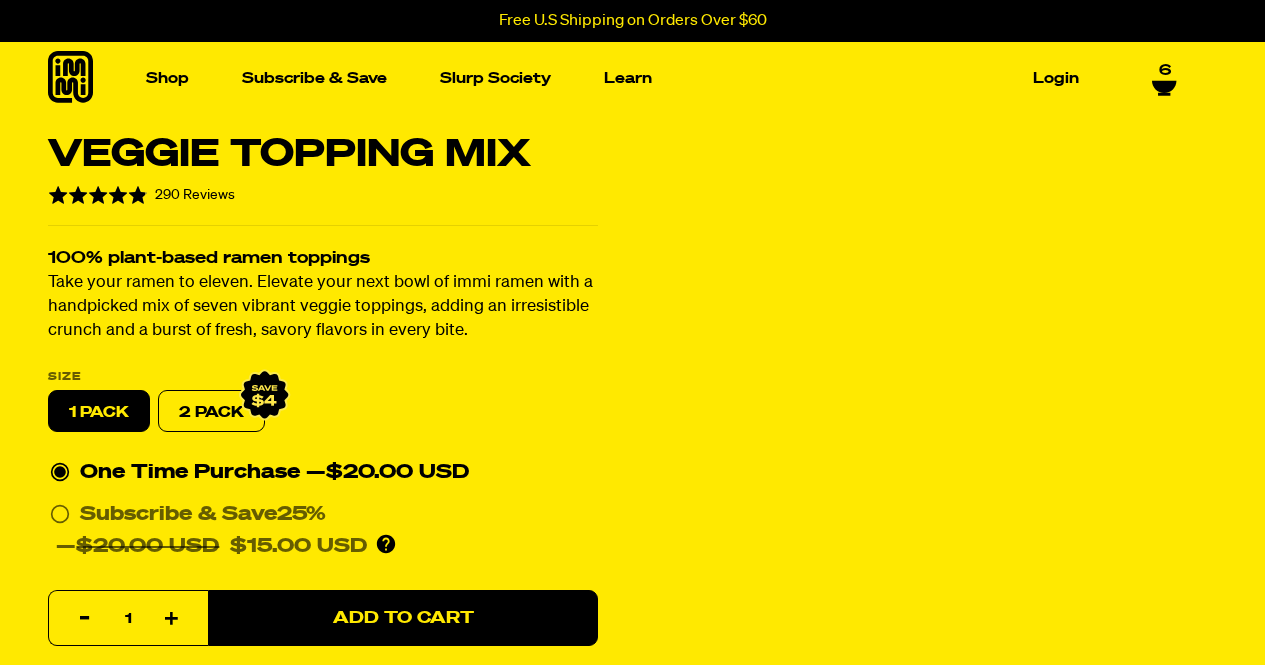 select on "Every 30 Days" 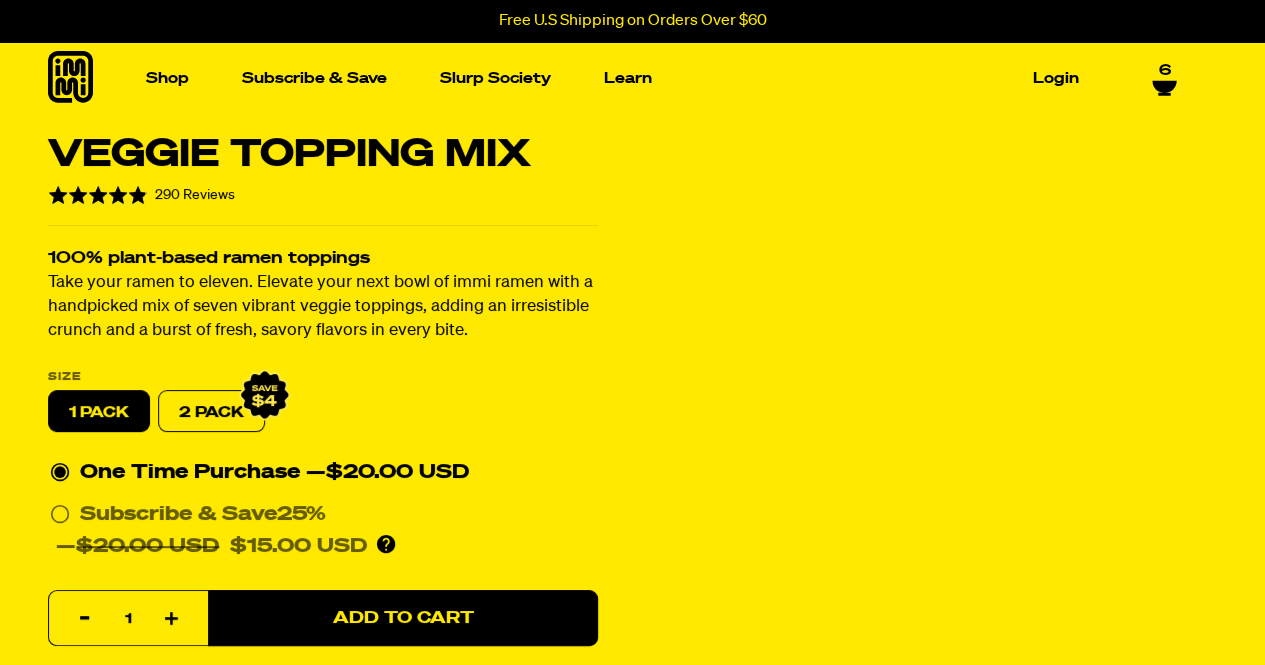 scroll, scrollTop: 0, scrollLeft: 0, axis: both 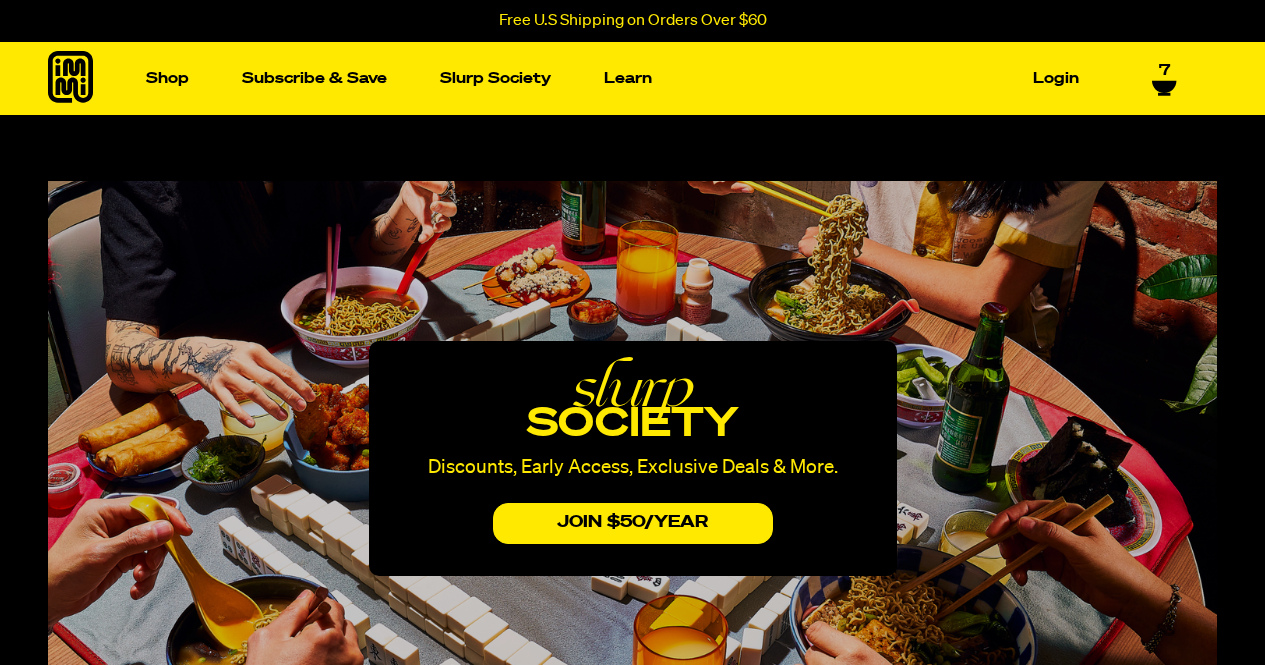 select on "Every 30 Days" 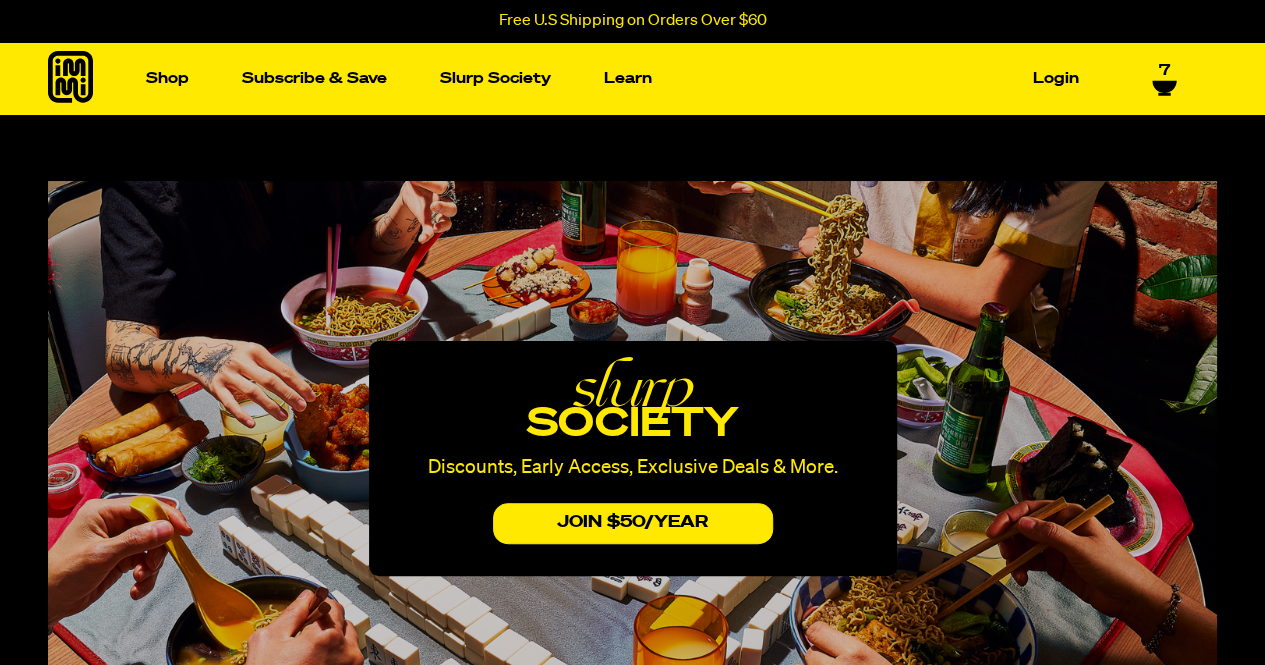 scroll, scrollTop: 0, scrollLeft: 0, axis: both 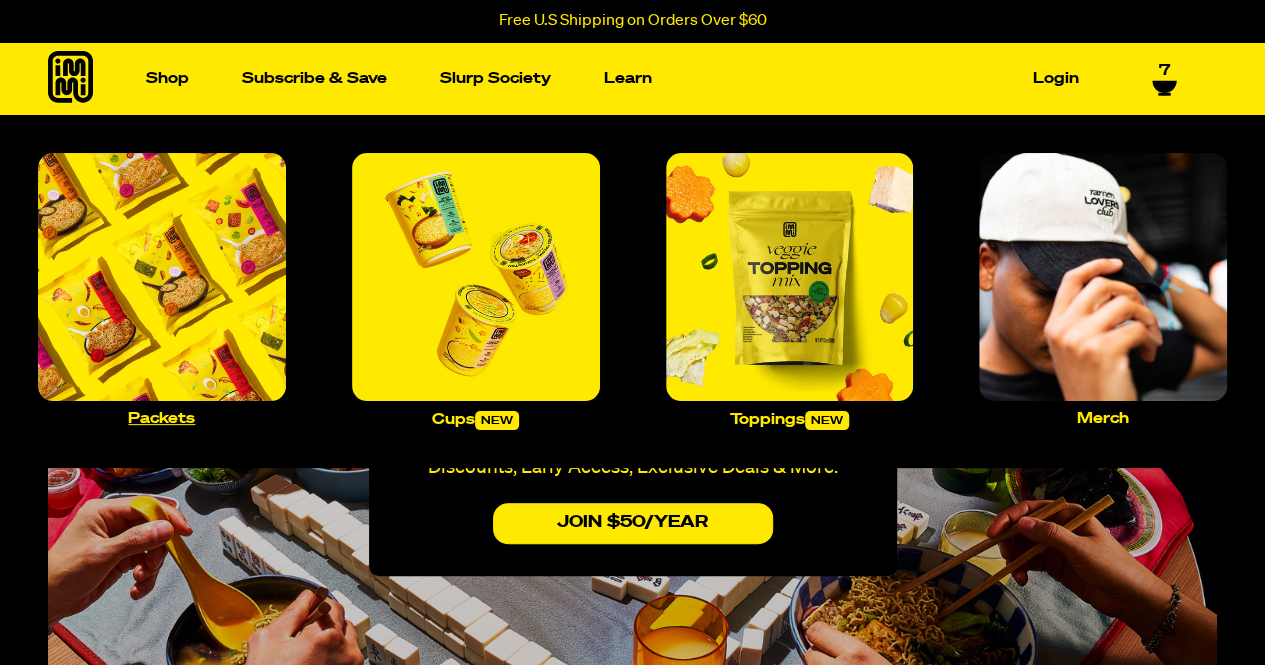 click at bounding box center [162, 277] 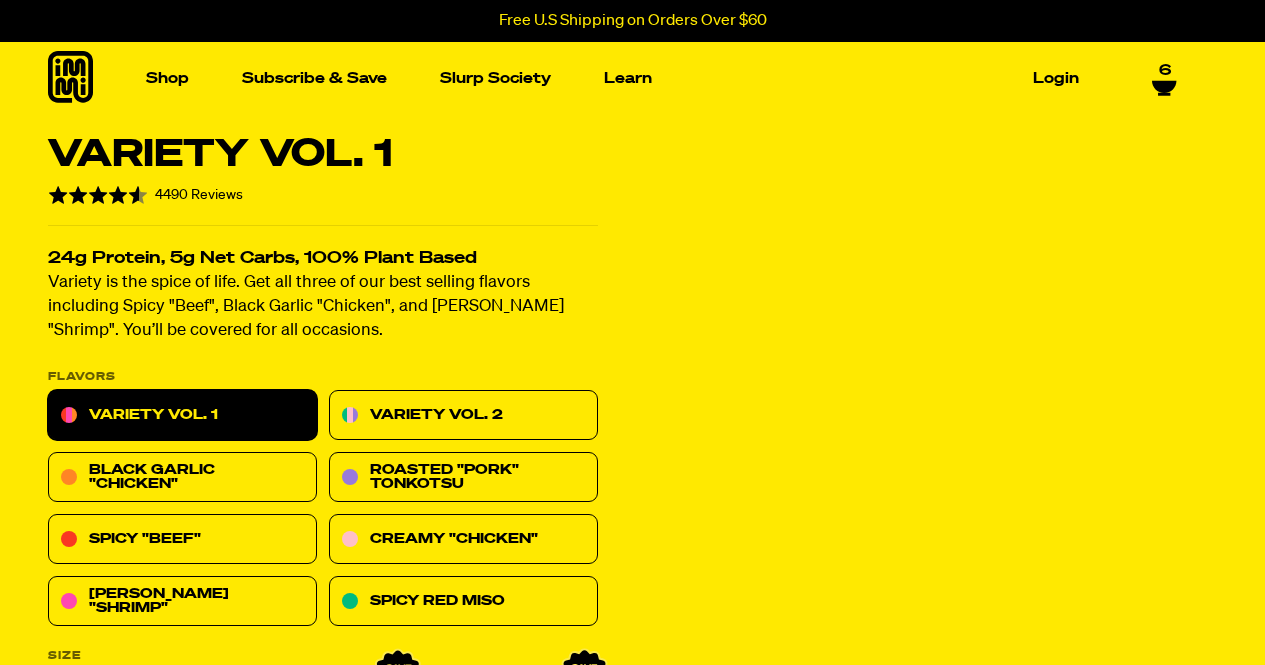 select on "Every 30 Days" 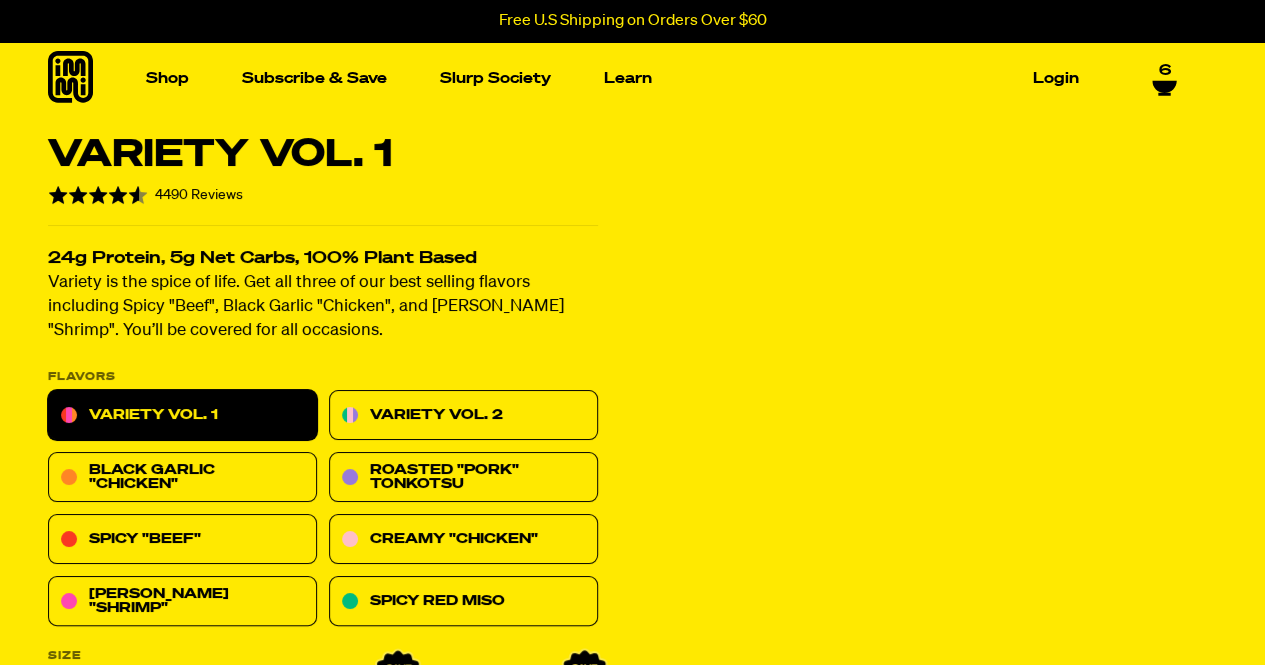 scroll, scrollTop: 0, scrollLeft: 0, axis: both 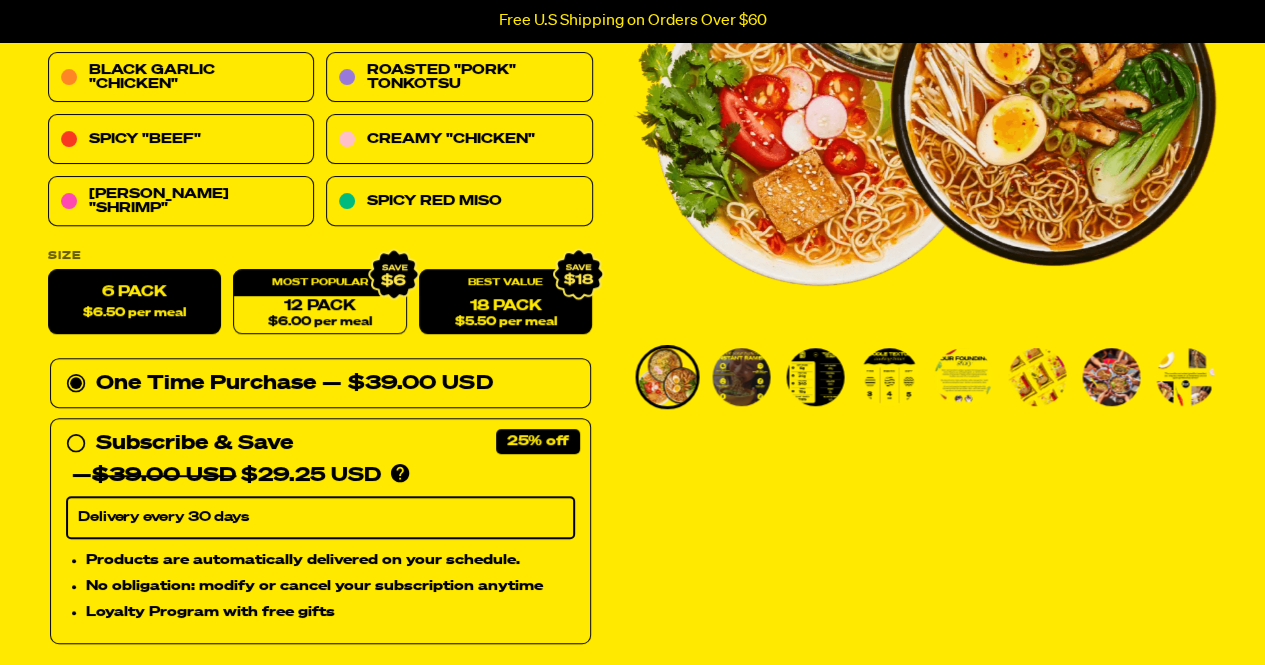 click on "$5.50 per meal" at bounding box center [506, 322] 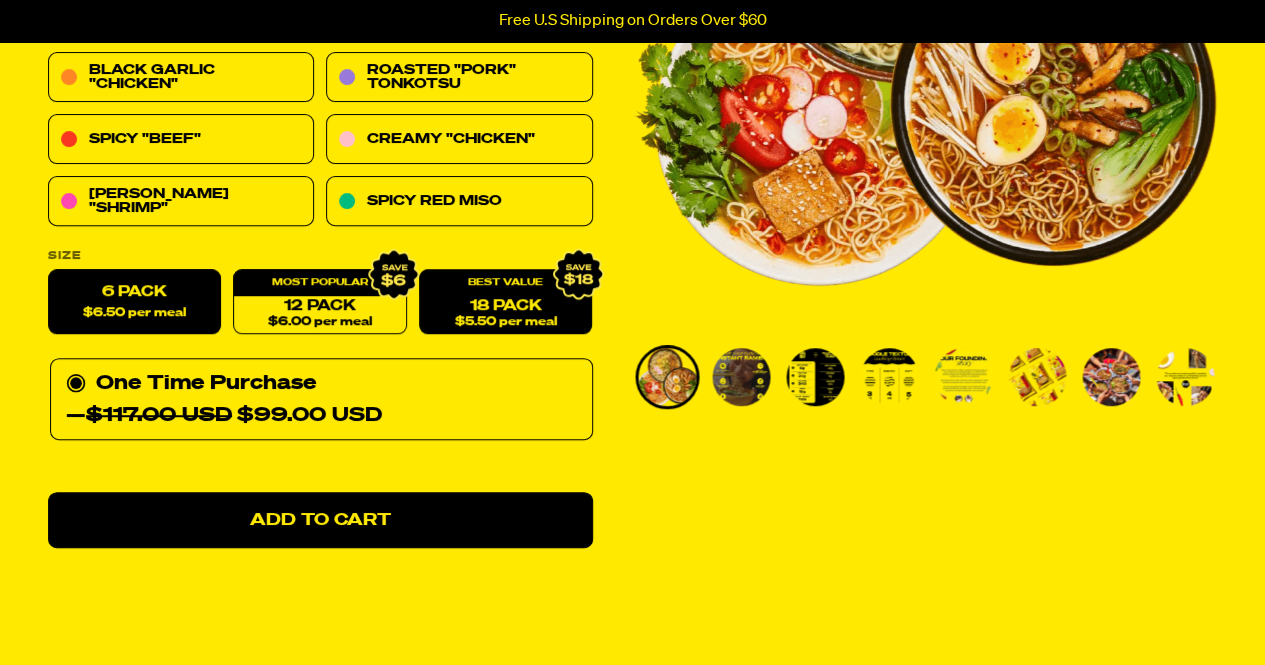 click on "6 Pack $6.50 per meal" at bounding box center [134, 302] 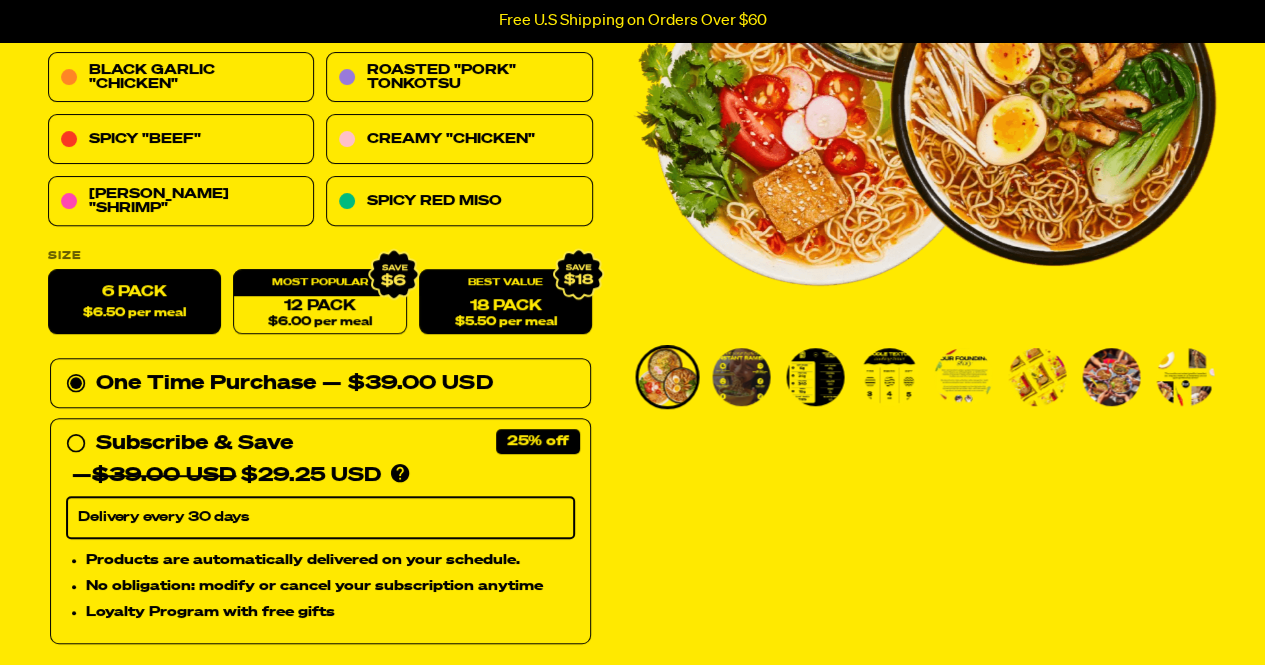 click on "18 Pack
$5.50 per meal" at bounding box center [505, 302] 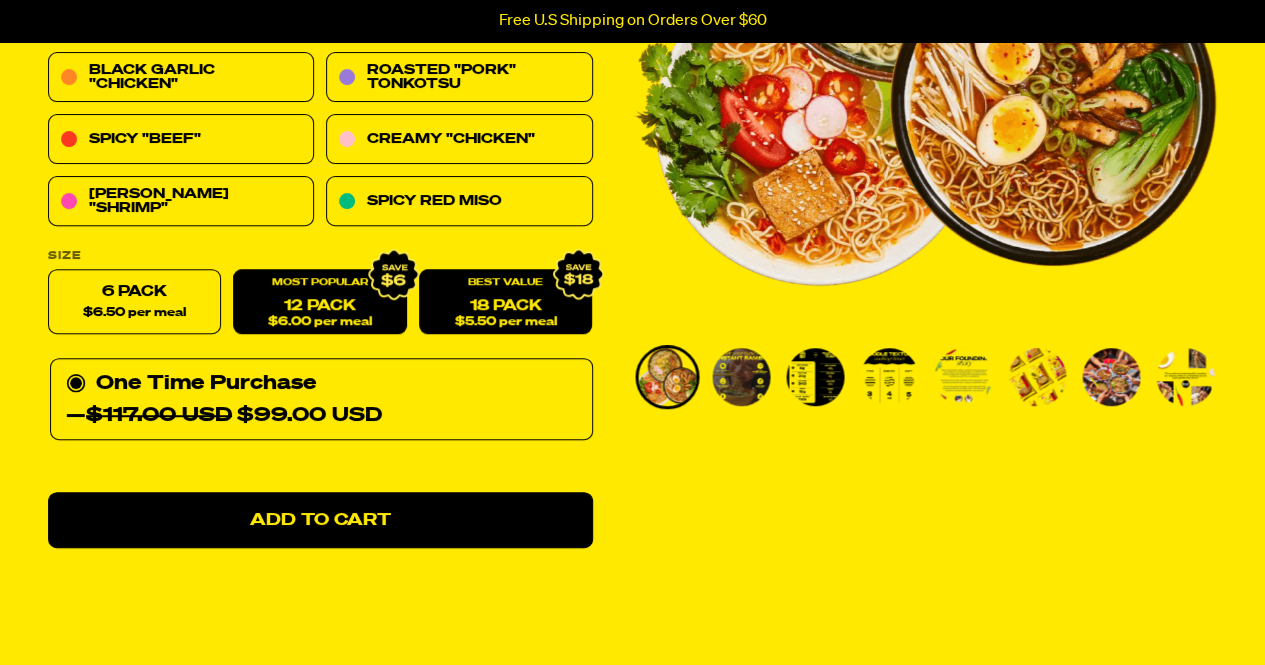 click on "12 Pack
$6.00 per meal" at bounding box center (319, 302) 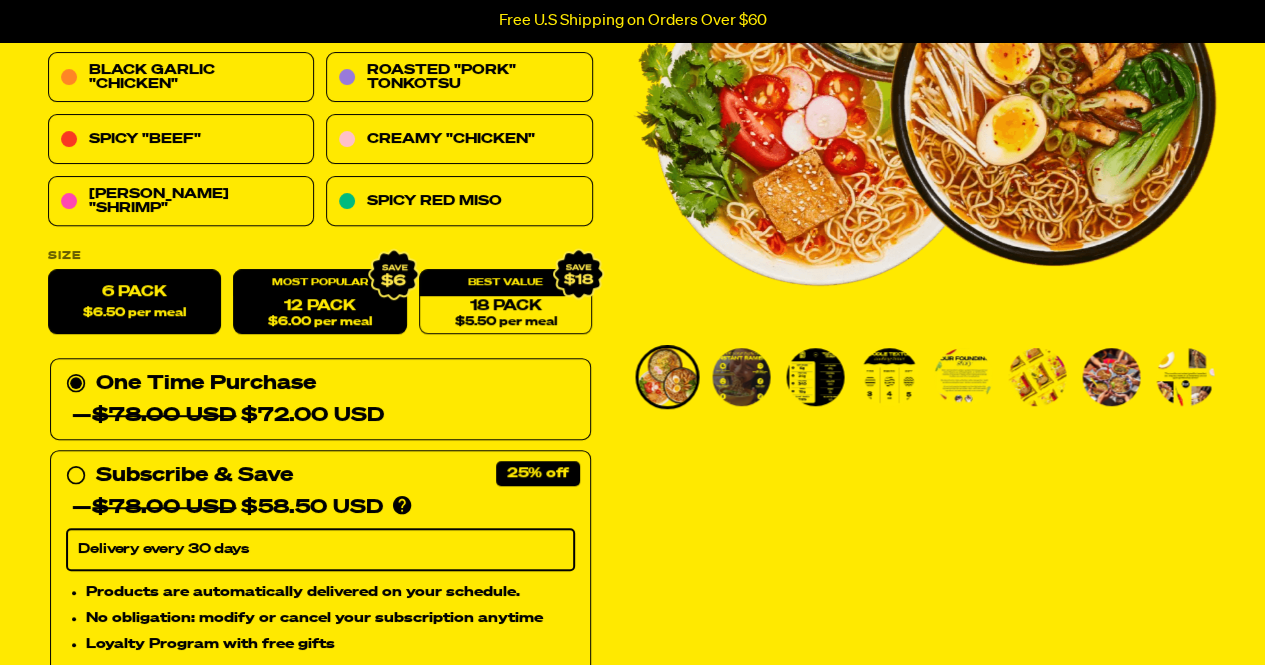 click on "$6.50 per meal" at bounding box center (134, 313) 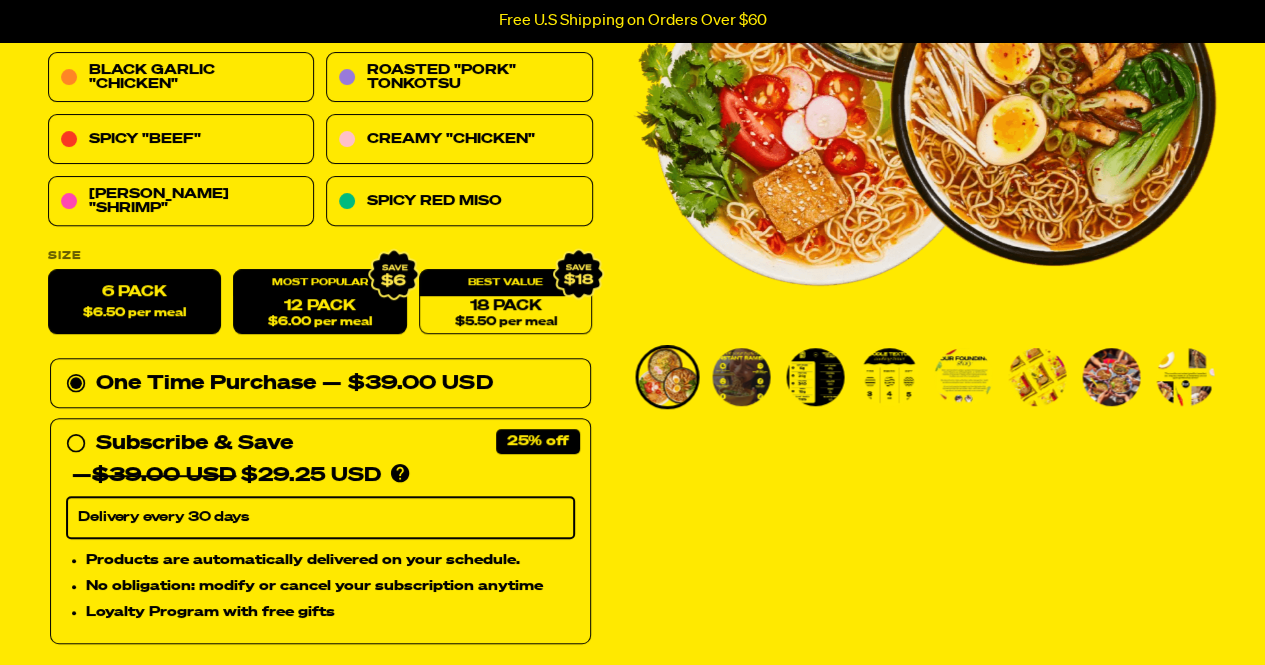 click on "12 Pack
$6.00 per meal" at bounding box center (319, 302) 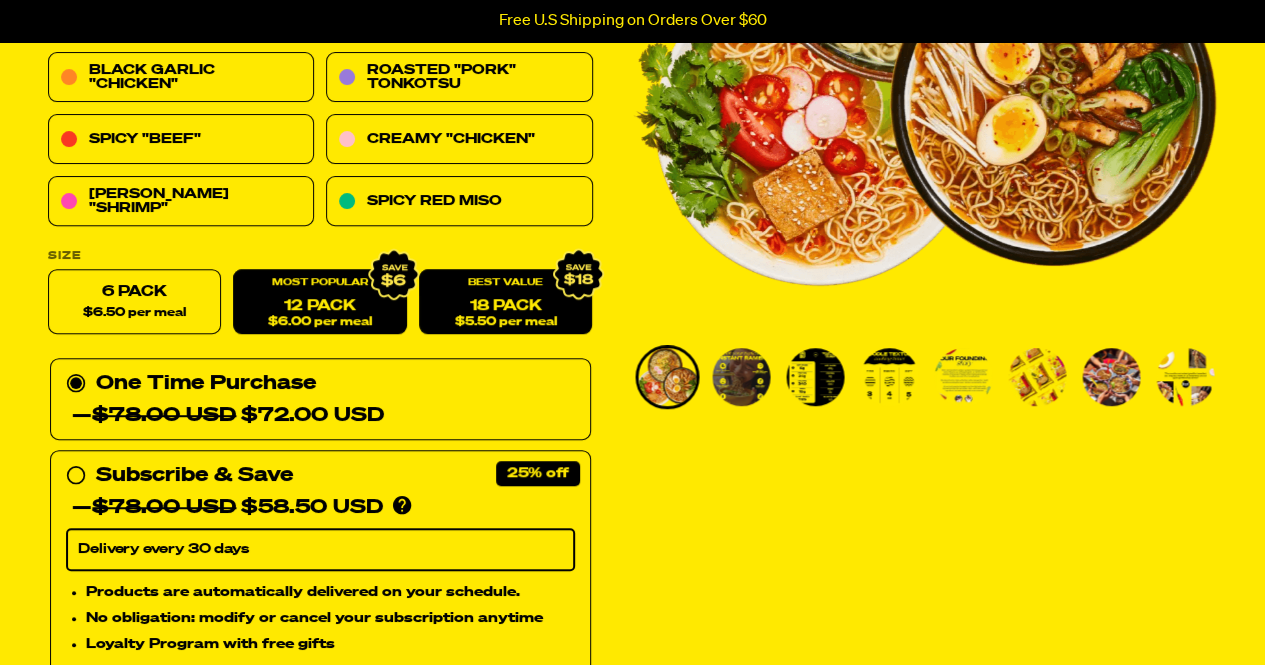 click on "18 Pack
$5.50 per meal" at bounding box center (505, 302) 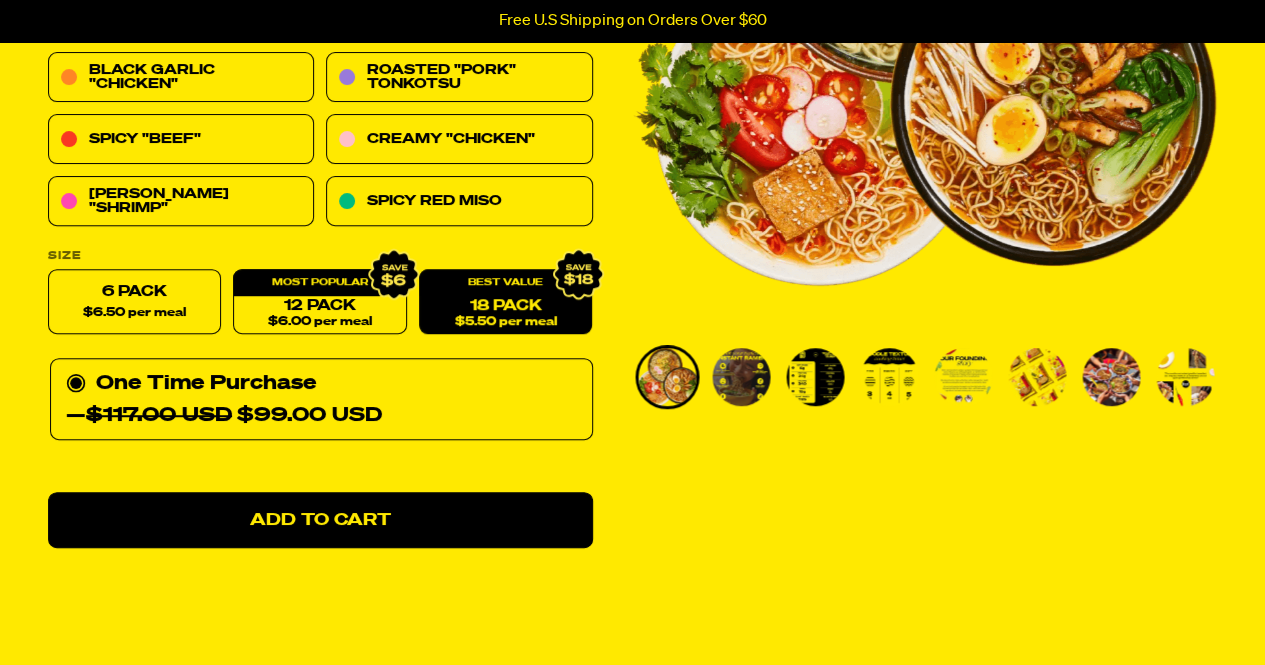 click on "Variety Vol. 1
Rated 4.6 out of 5
4490 Reviews
Based on 4490 reviews
Click to go to reviews
24g Protein, 5g Net Carbs, 100% Plant Based
Variety is the spice of life. Get all three of our best selling flavors including Spicy "Beef", Black Garlic "Chicken", and Tom Yum "Shrimp". You’ll be covered for all occasions.
PLEASE NOTE: Due to global freight delays, we expect all orders to ship up to 2-3 weeks late. We sincerely
apologize for this inconvenience!
Flavors
Variety Vol. 1
Variety Vol. 2
Black Garlic "Chicken"
Roasted "Pork" Tonkotsu
Spicy "Beef"
Creamy "Chicken"
Tom Yum "Shrimp"
Spicy Red Miso
Size
6 Pack 1" at bounding box center [632, 604] 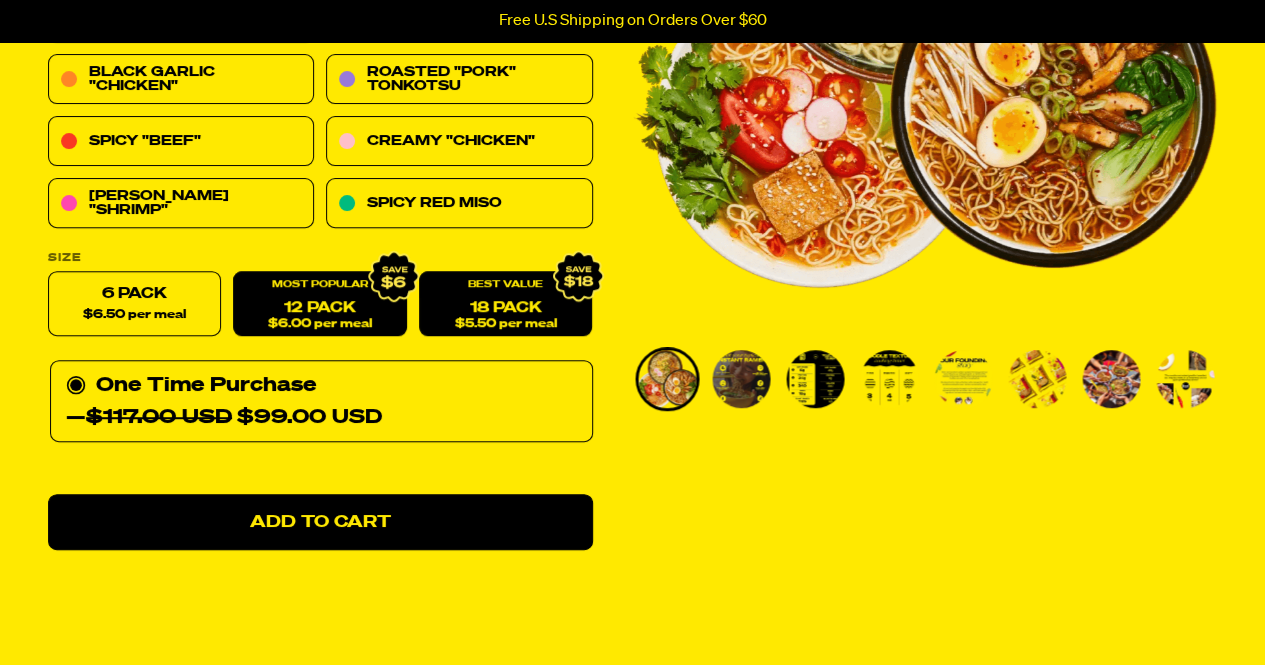 scroll, scrollTop: 400, scrollLeft: 0, axis: vertical 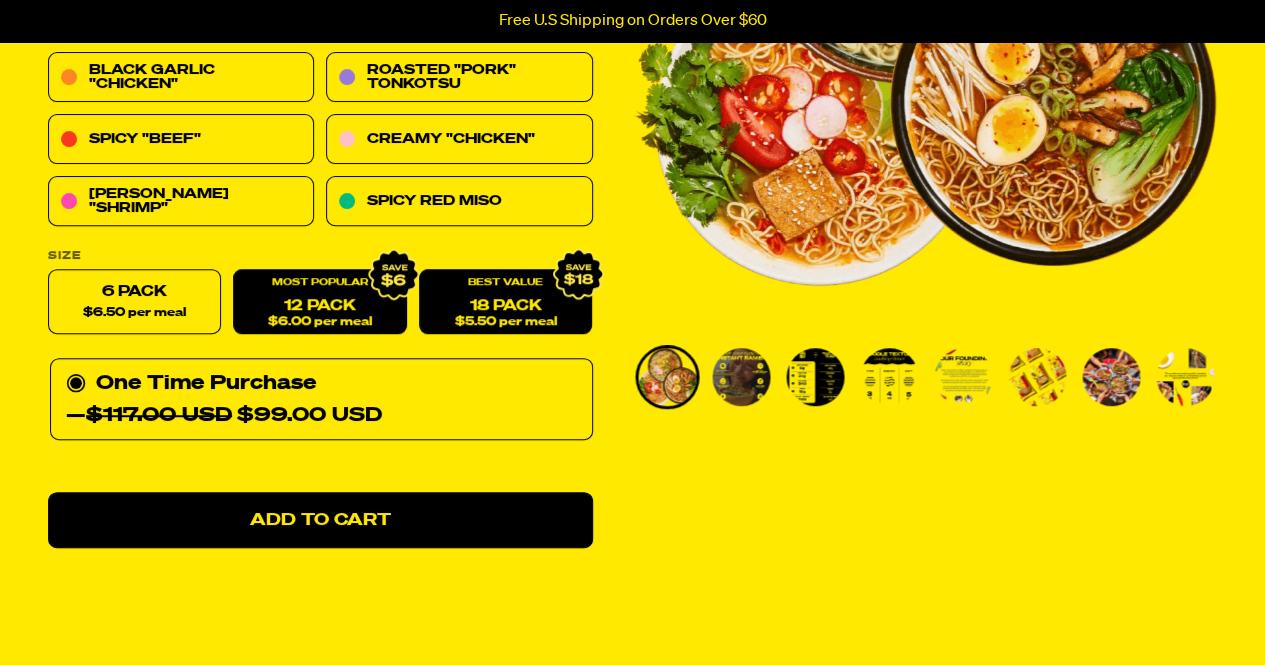 click on "12 Pack
$6.00 per meal" at bounding box center [319, 302] 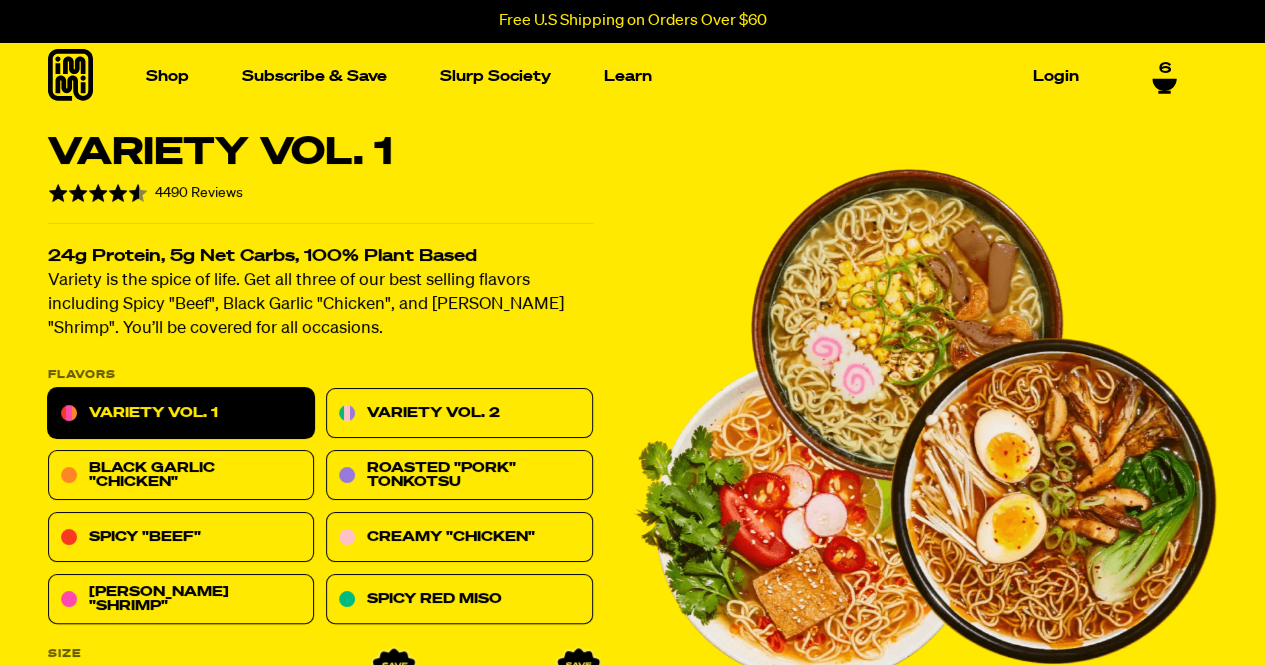 scroll, scrollTop: 0, scrollLeft: 0, axis: both 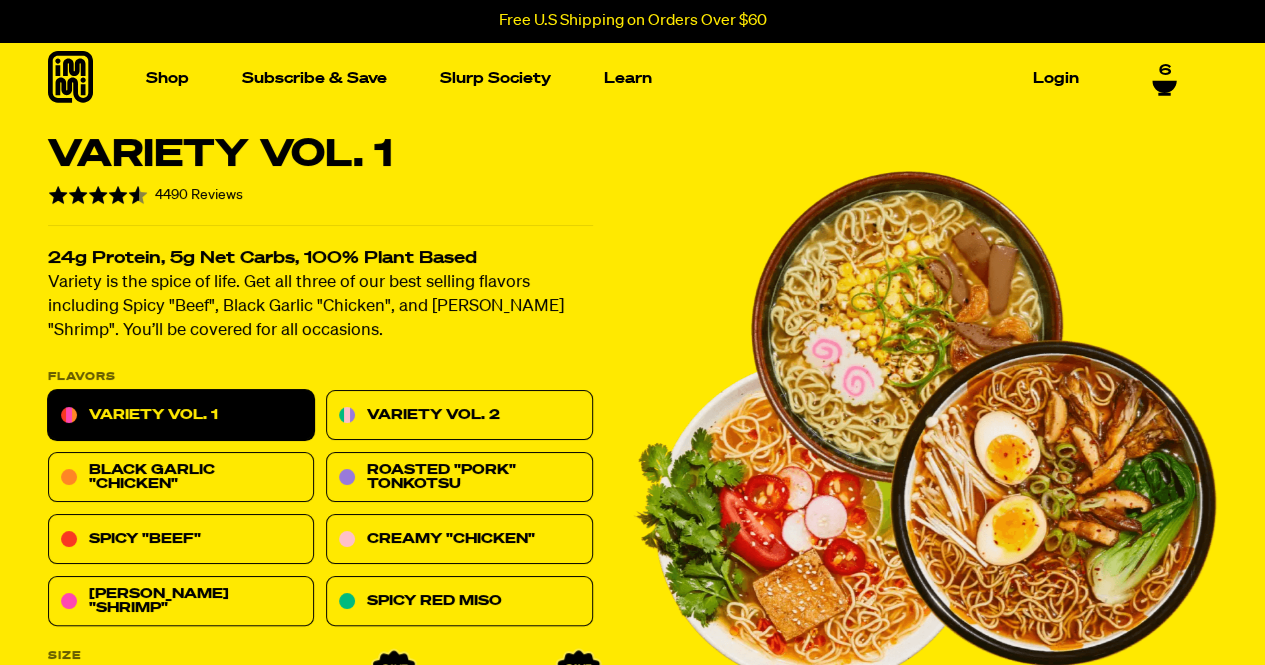 click 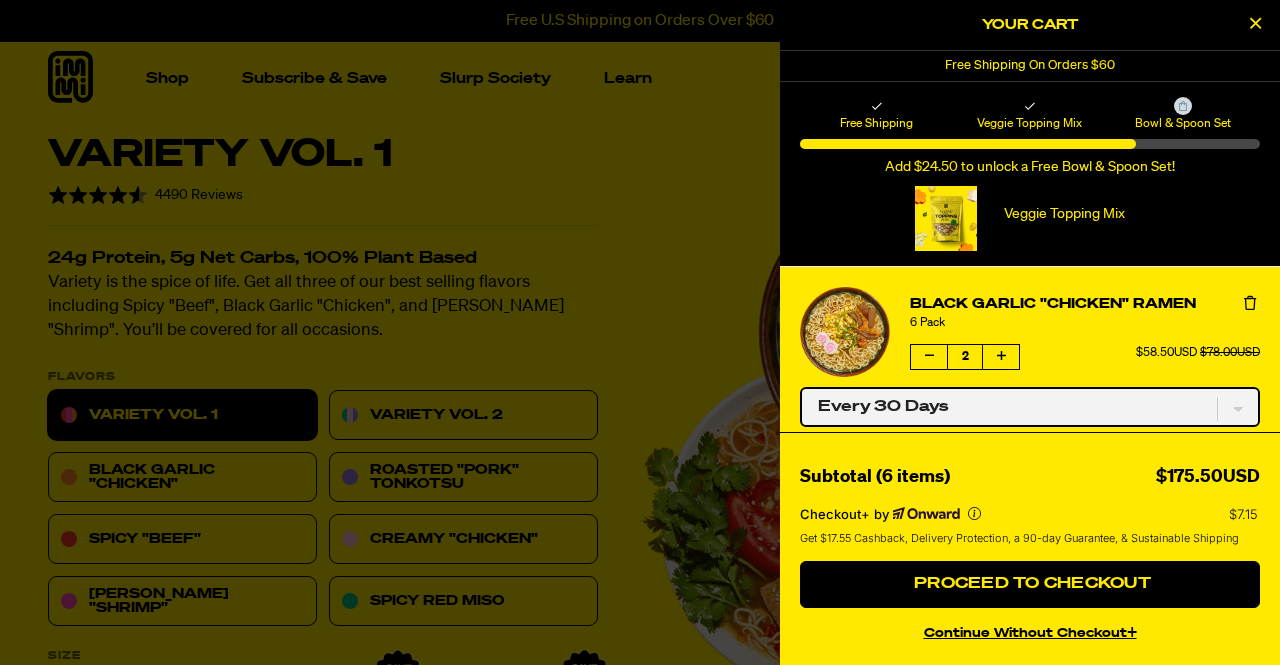 click on "One-time only   Every 30 Days" at bounding box center [1030, 407] 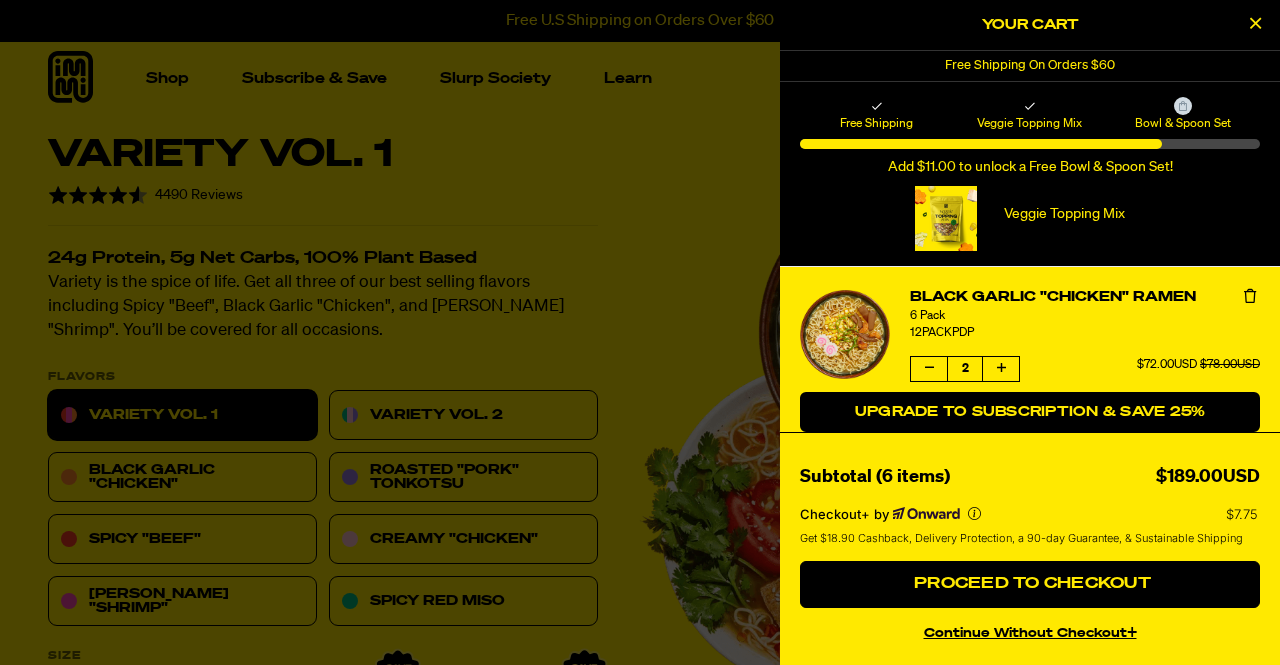 click on "Upgrade to Subscription & Save 25%" at bounding box center [1030, 412] 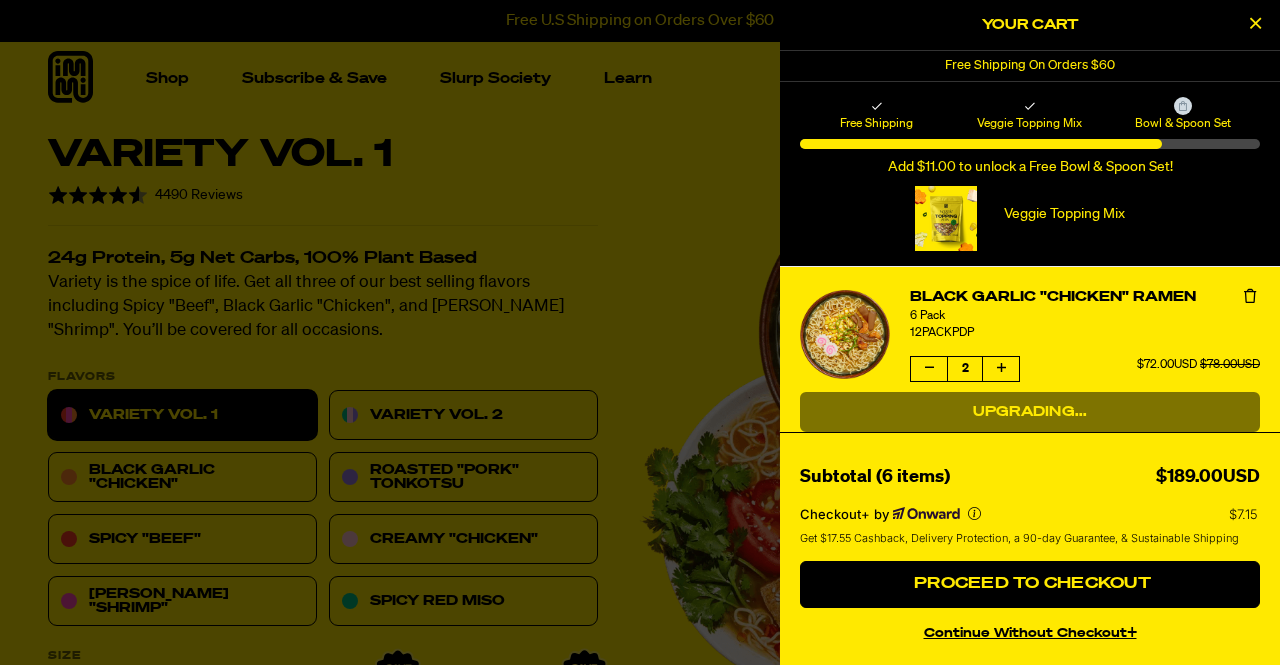select on "Every 30 Days" 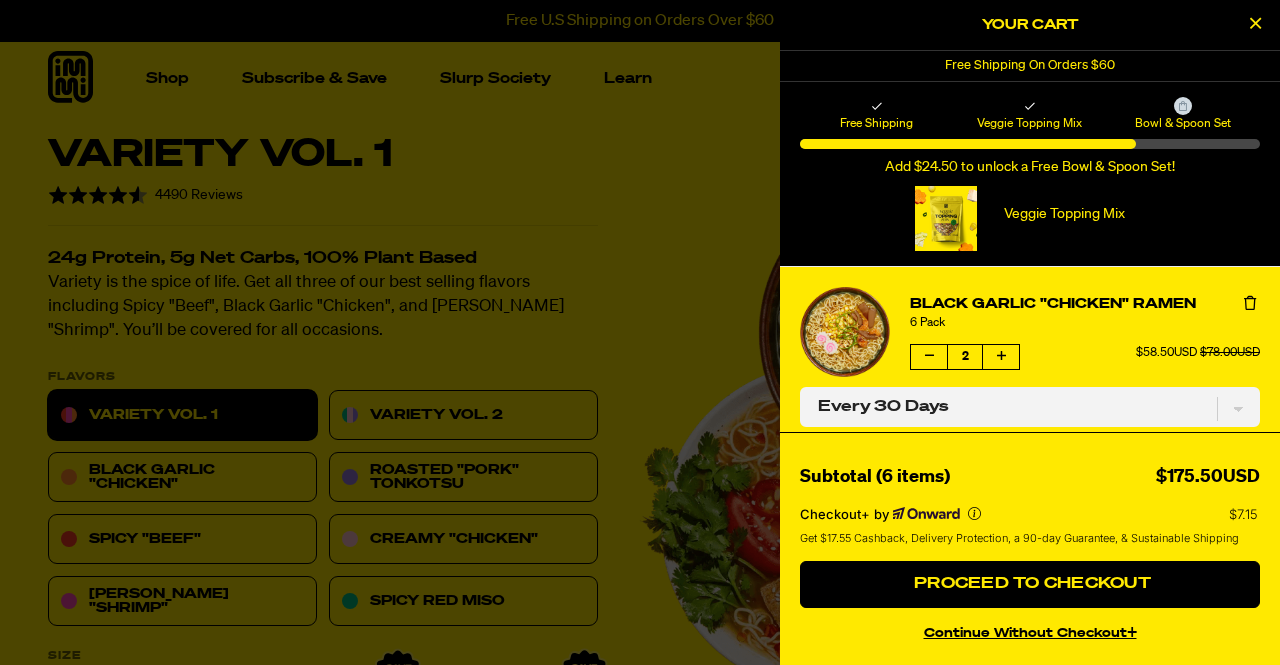 click at bounding box center [946, 218] 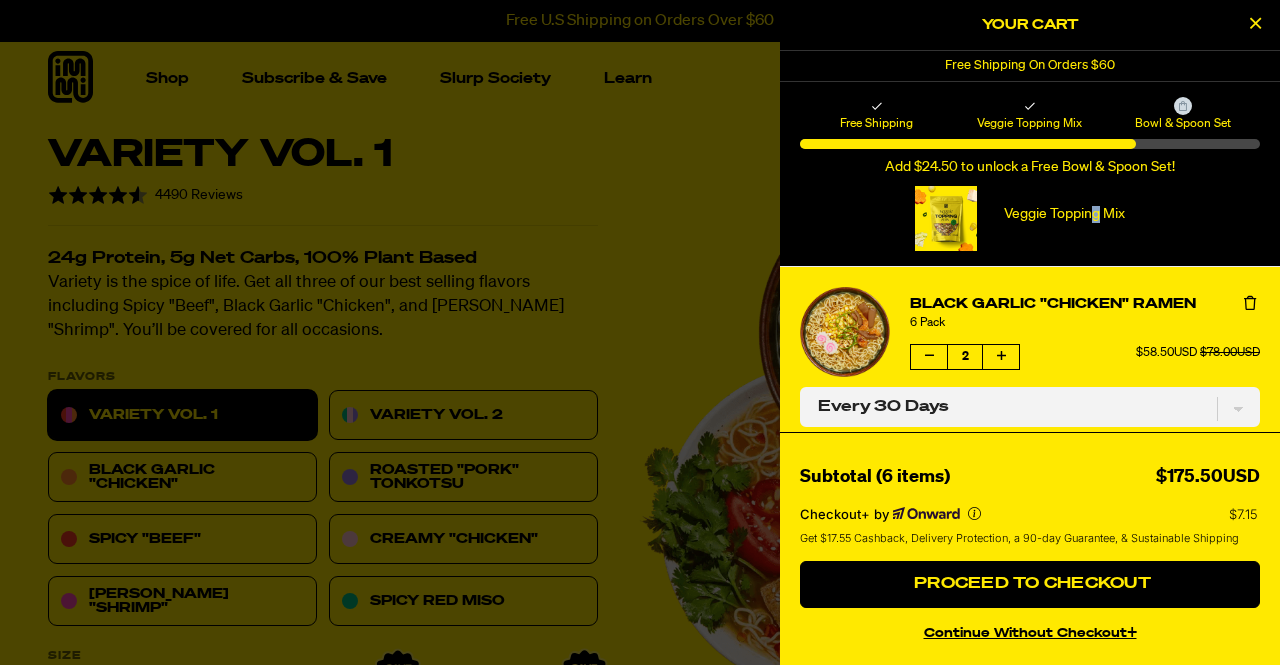 click on "Veggie Topping Mix" at bounding box center [1064, 214] 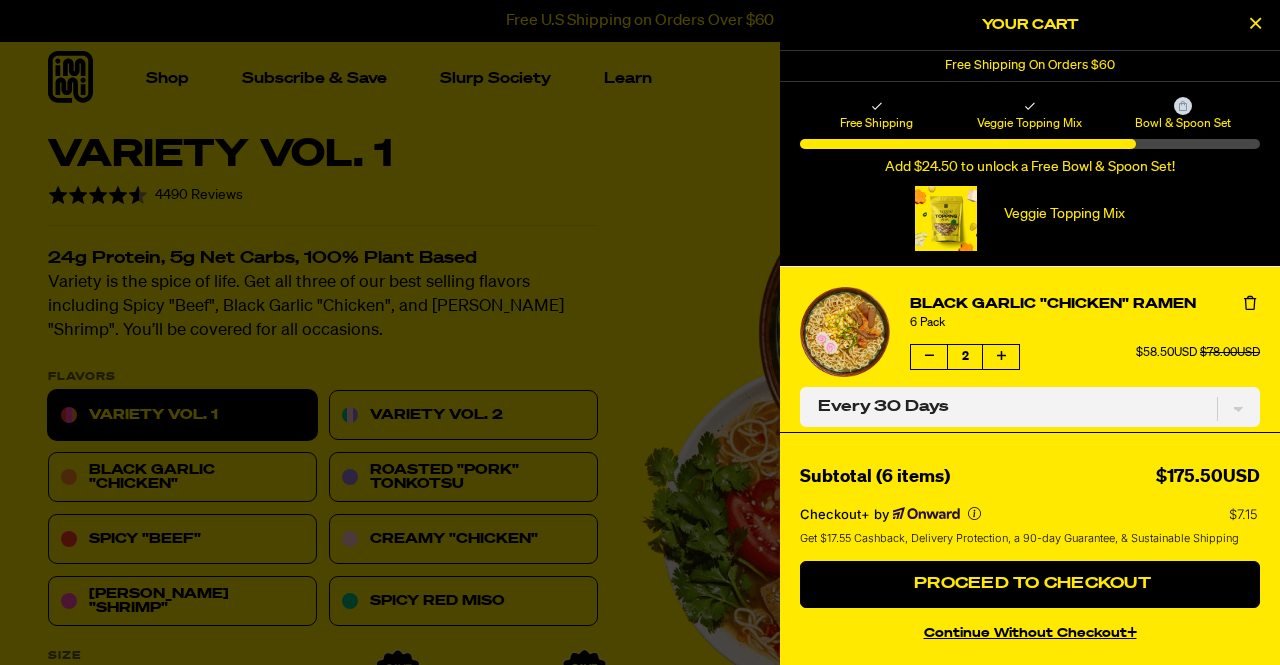 click at bounding box center [1255, 23] 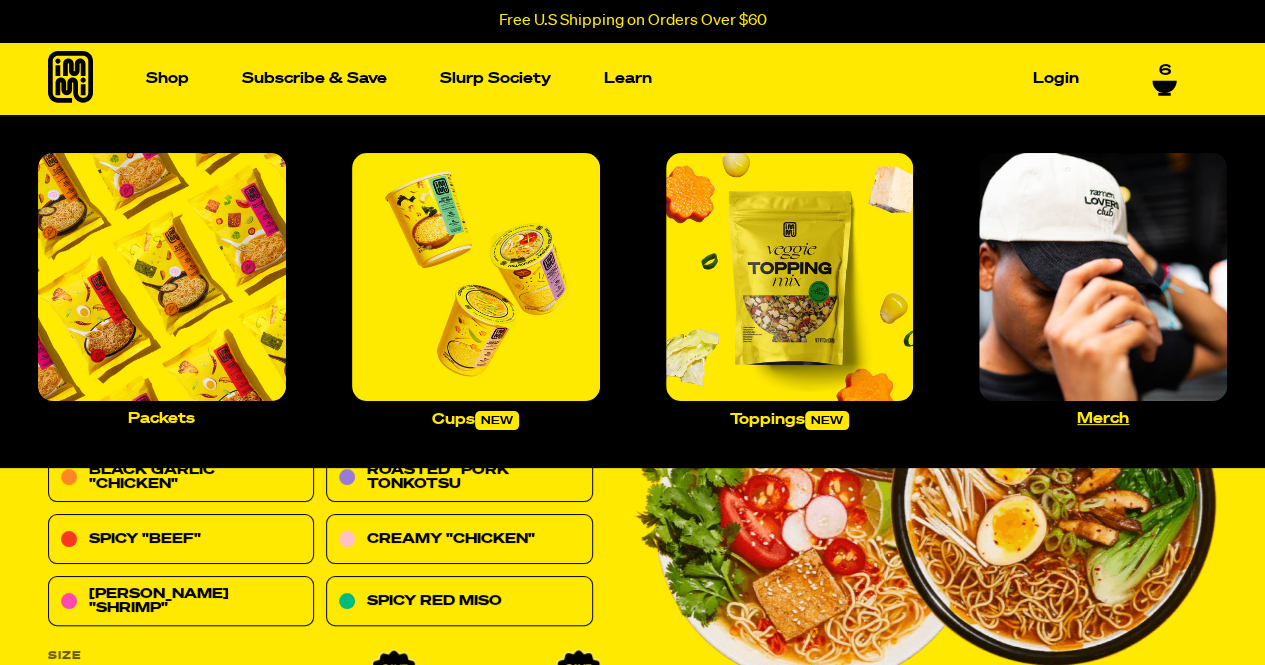 click at bounding box center [1103, 277] 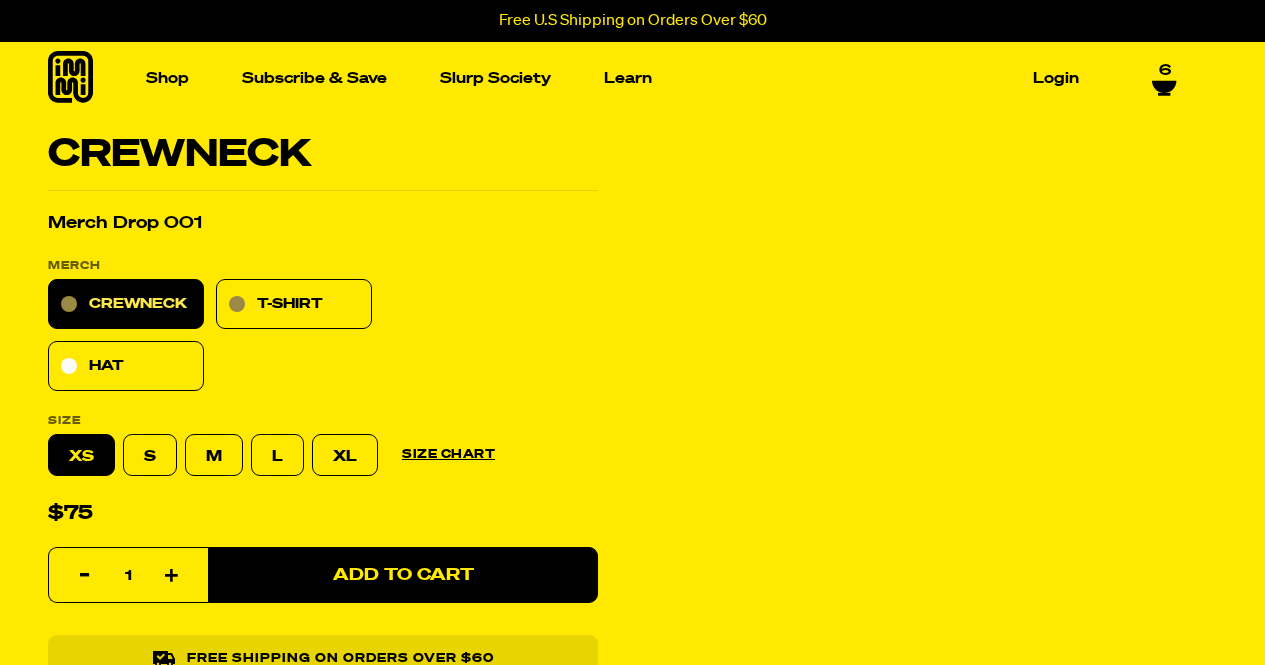 select on "Every 30 Days" 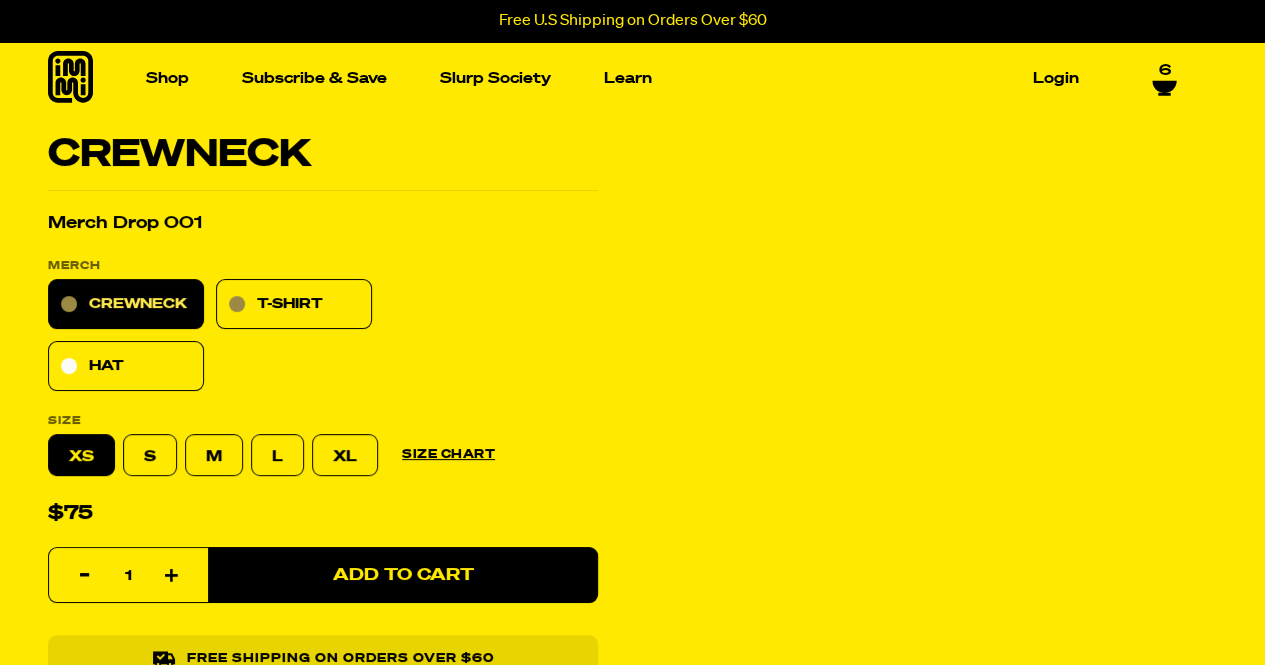 scroll, scrollTop: 0, scrollLeft: 0, axis: both 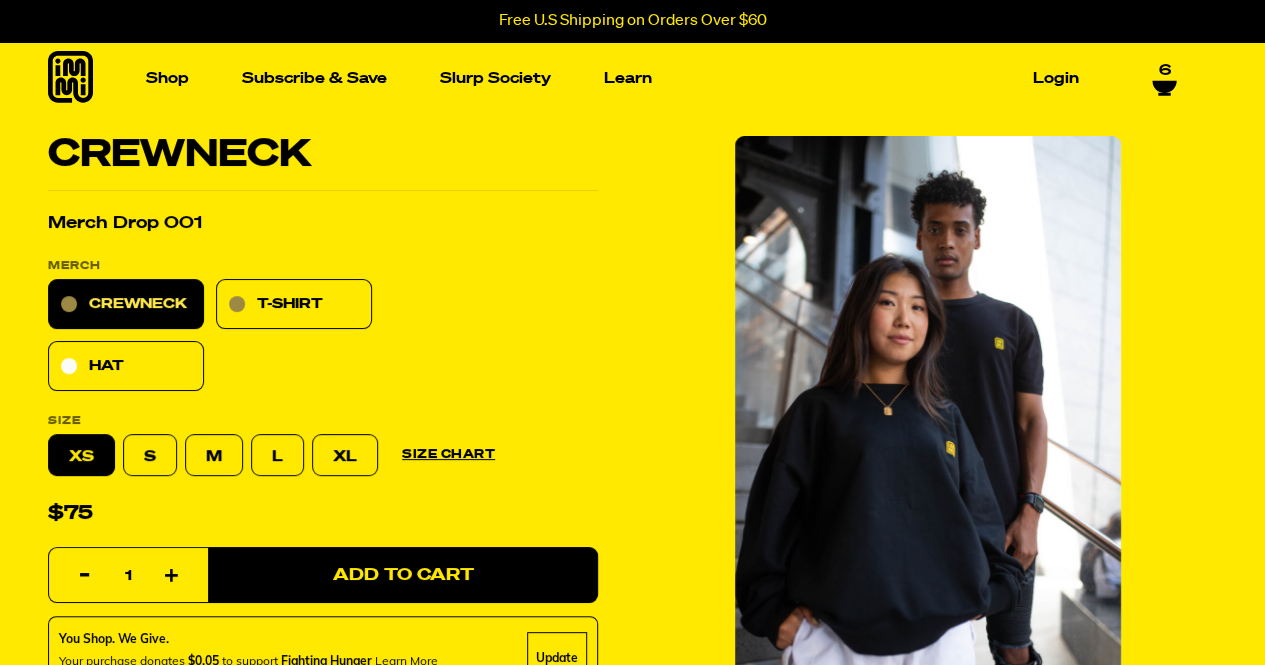 click 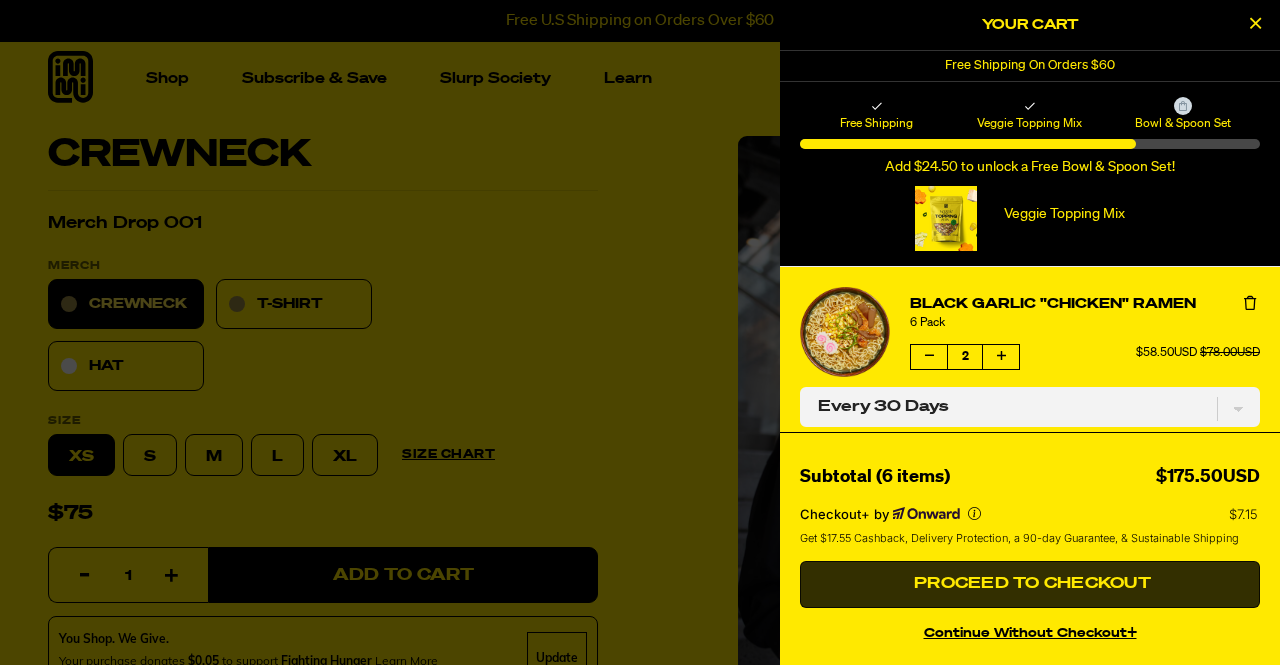 click on "Proceed to Checkout" at bounding box center (1030, 584) 